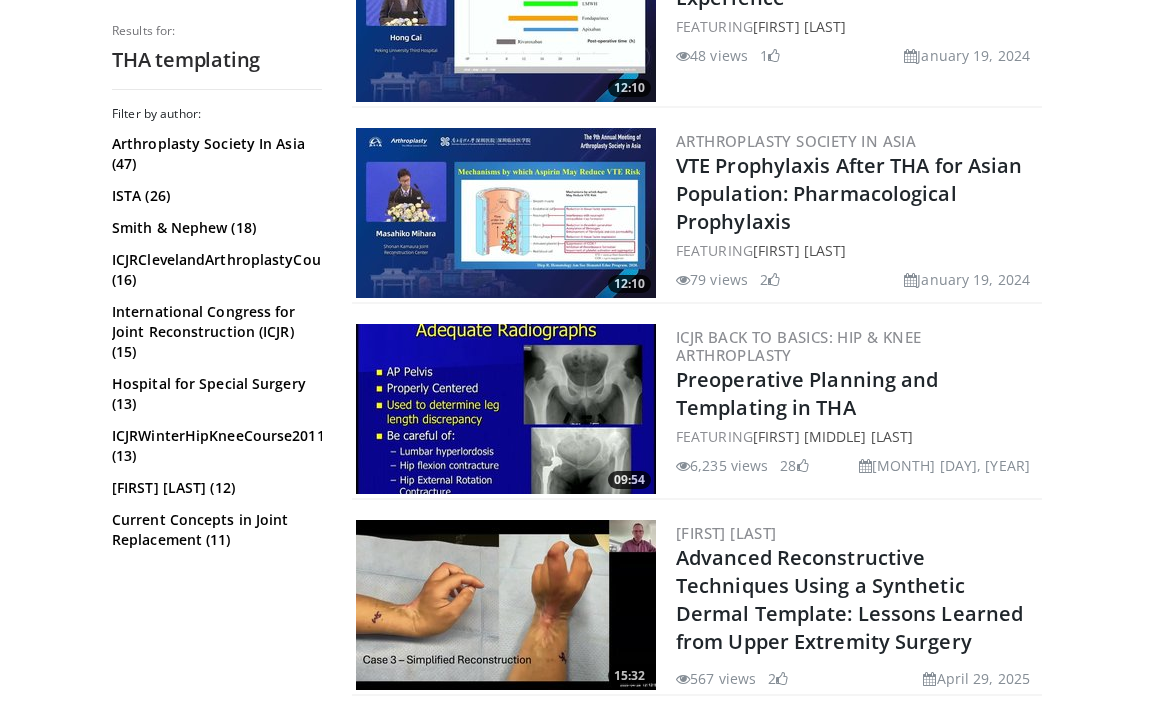 scroll, scrollTop: 893, scrollLeft: 0, axis: vertical 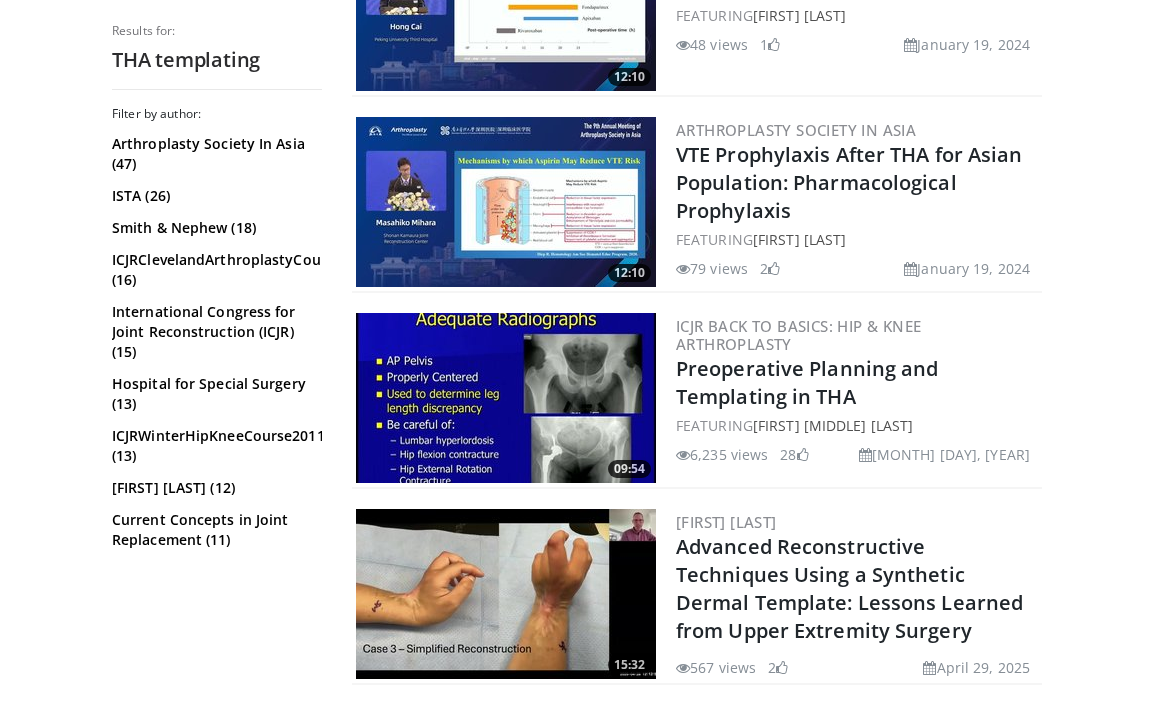 click at bounding box center [506, 398] 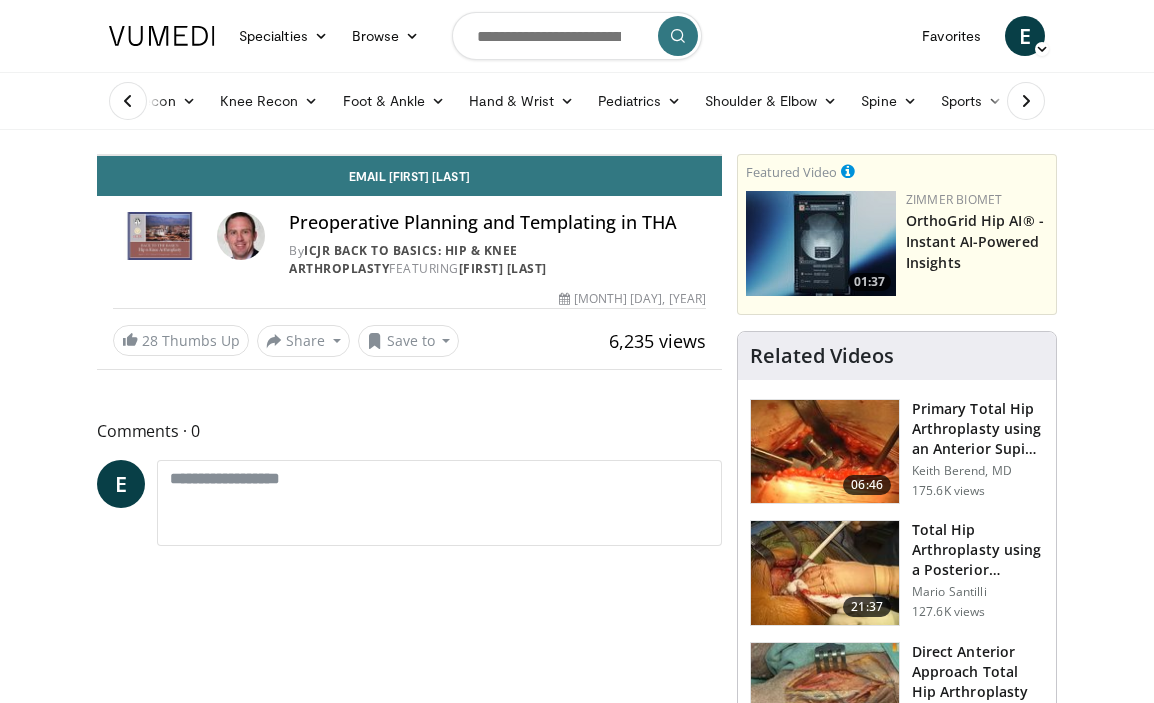 scroll, scrollTop: 0, scrollLeft: 0, axis: both 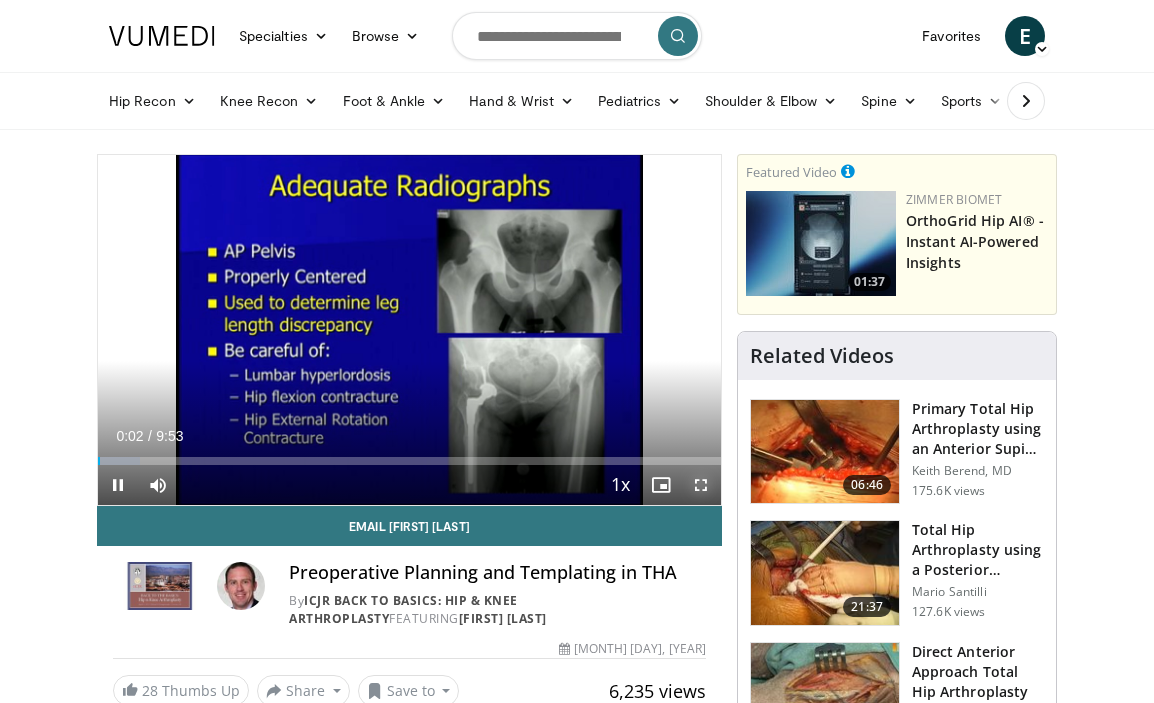 click at bounding box center (701, 485) 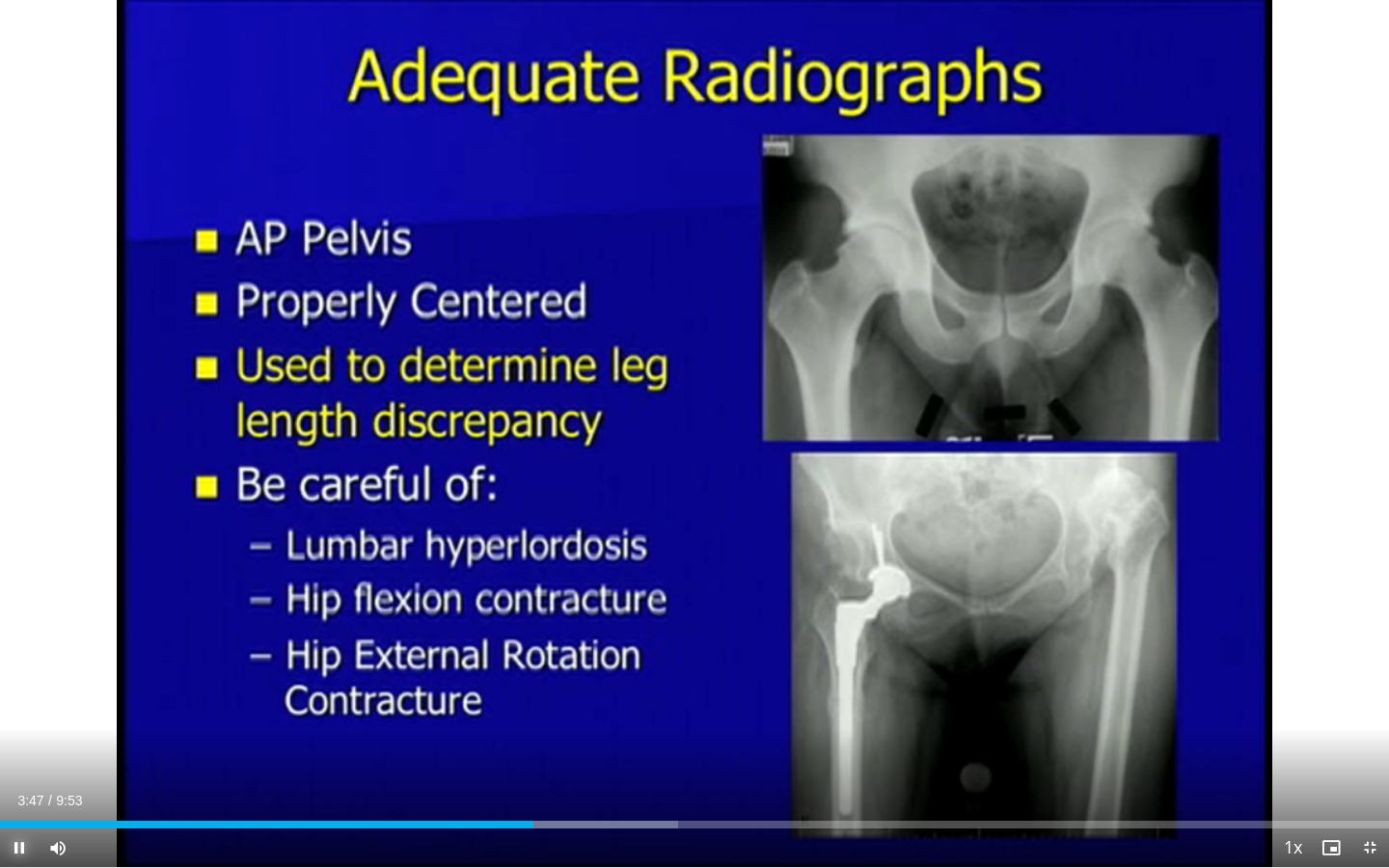 click at bounding box center (19, 848) 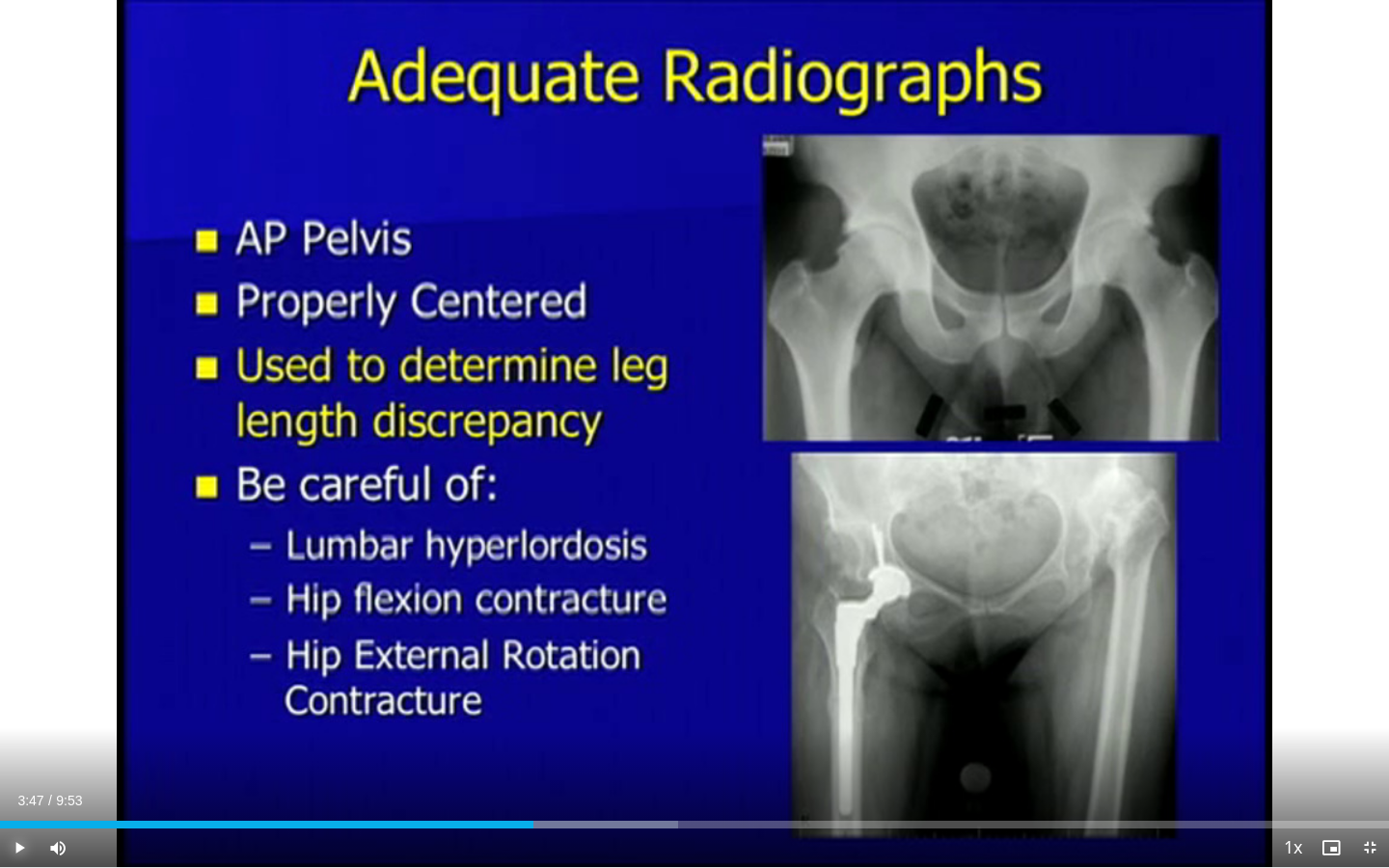 click at bounding box center (19, 848) 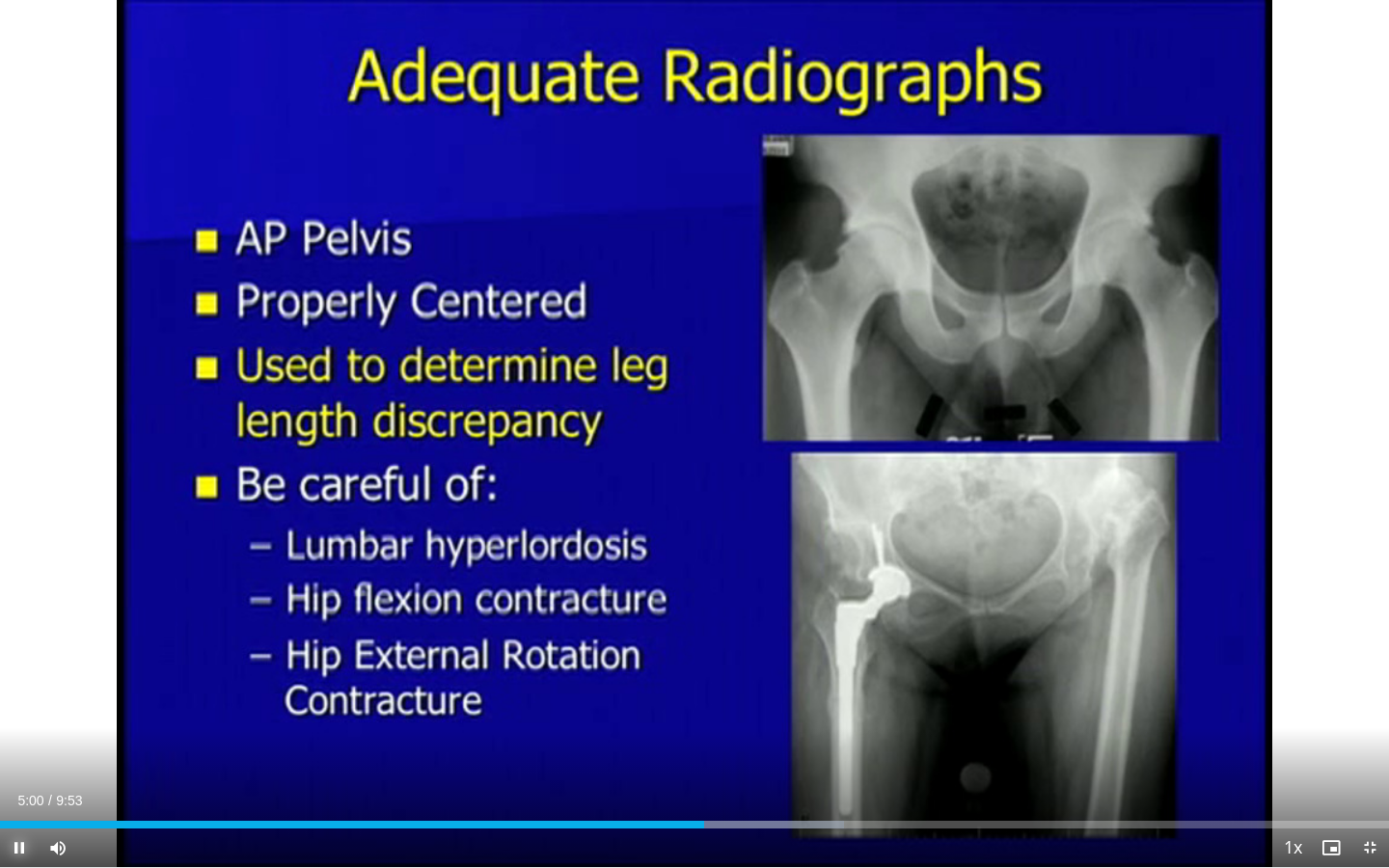 click at bounding box center [19, 848] 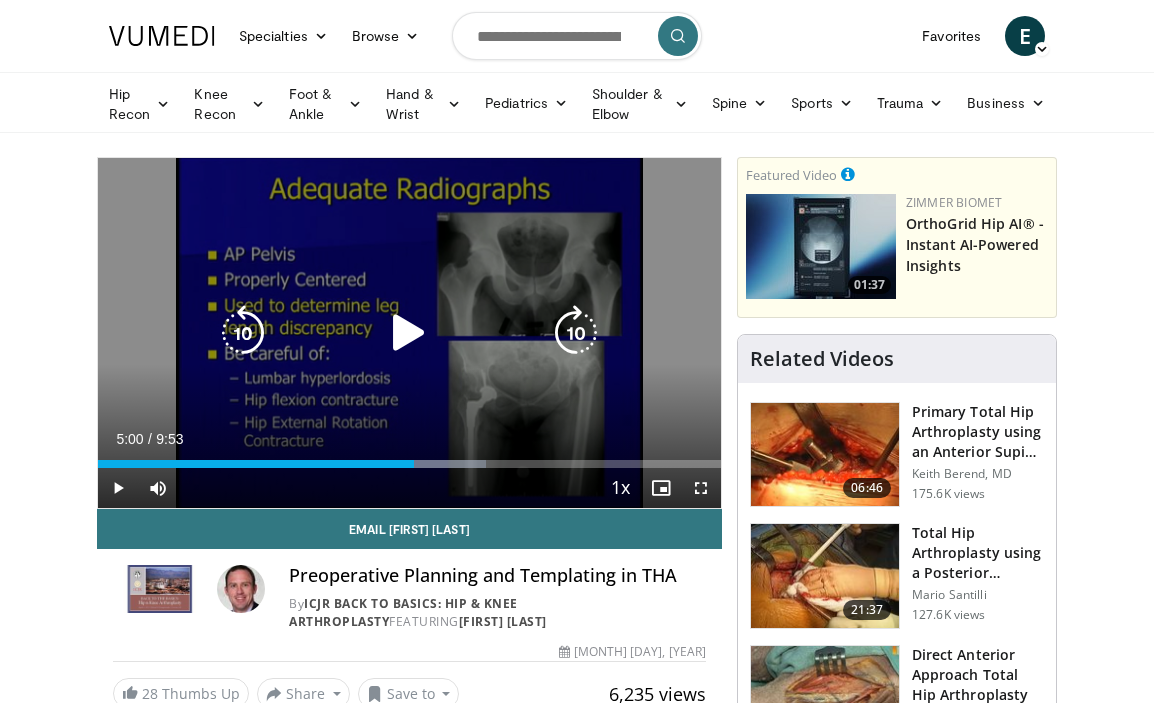 click at bounding box center [409, 333] 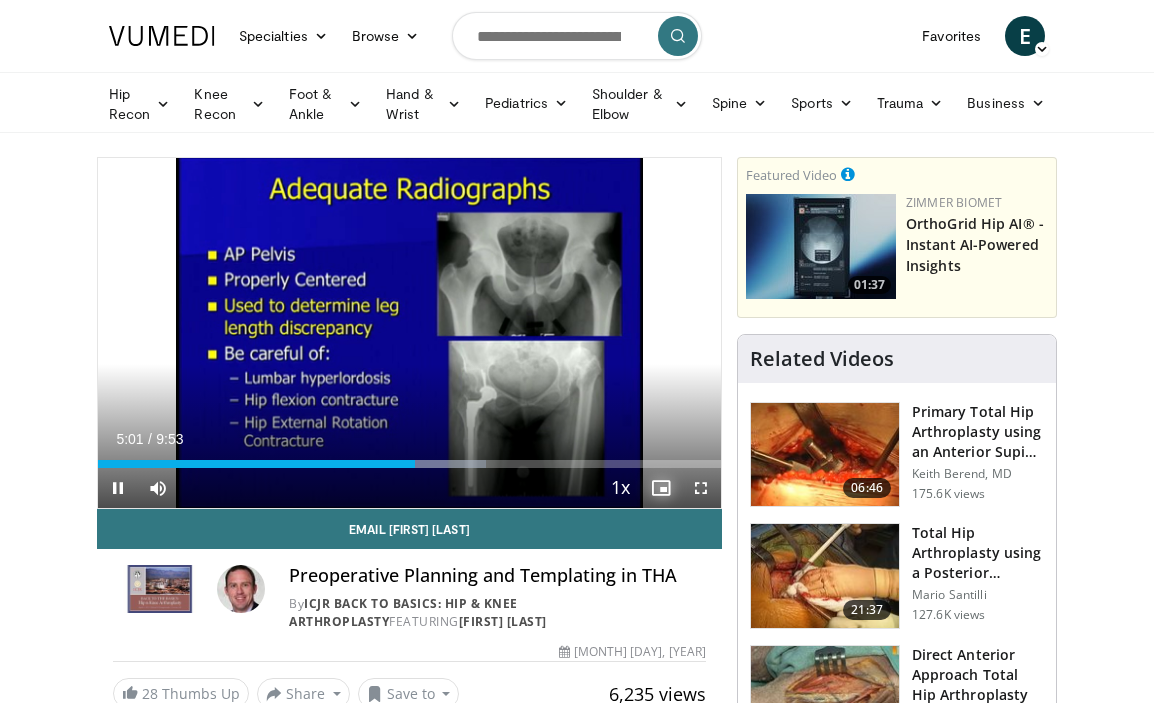 click at bounding box center [661, 488] 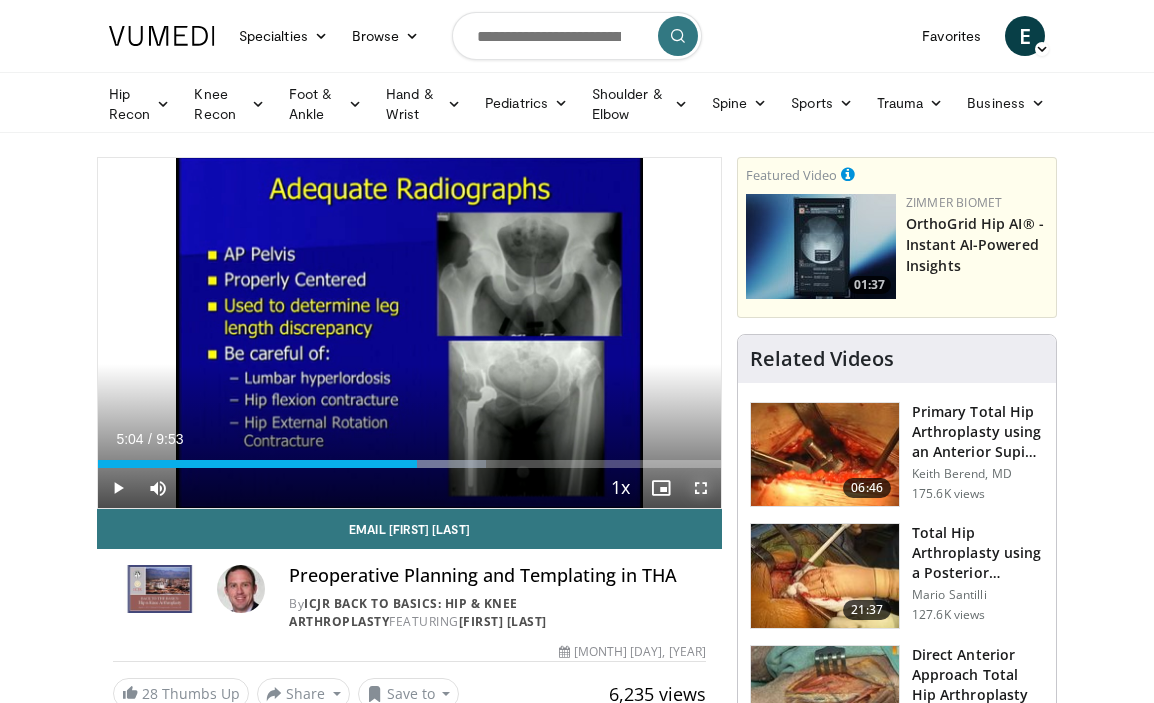 click at bounding box center [701, 488] 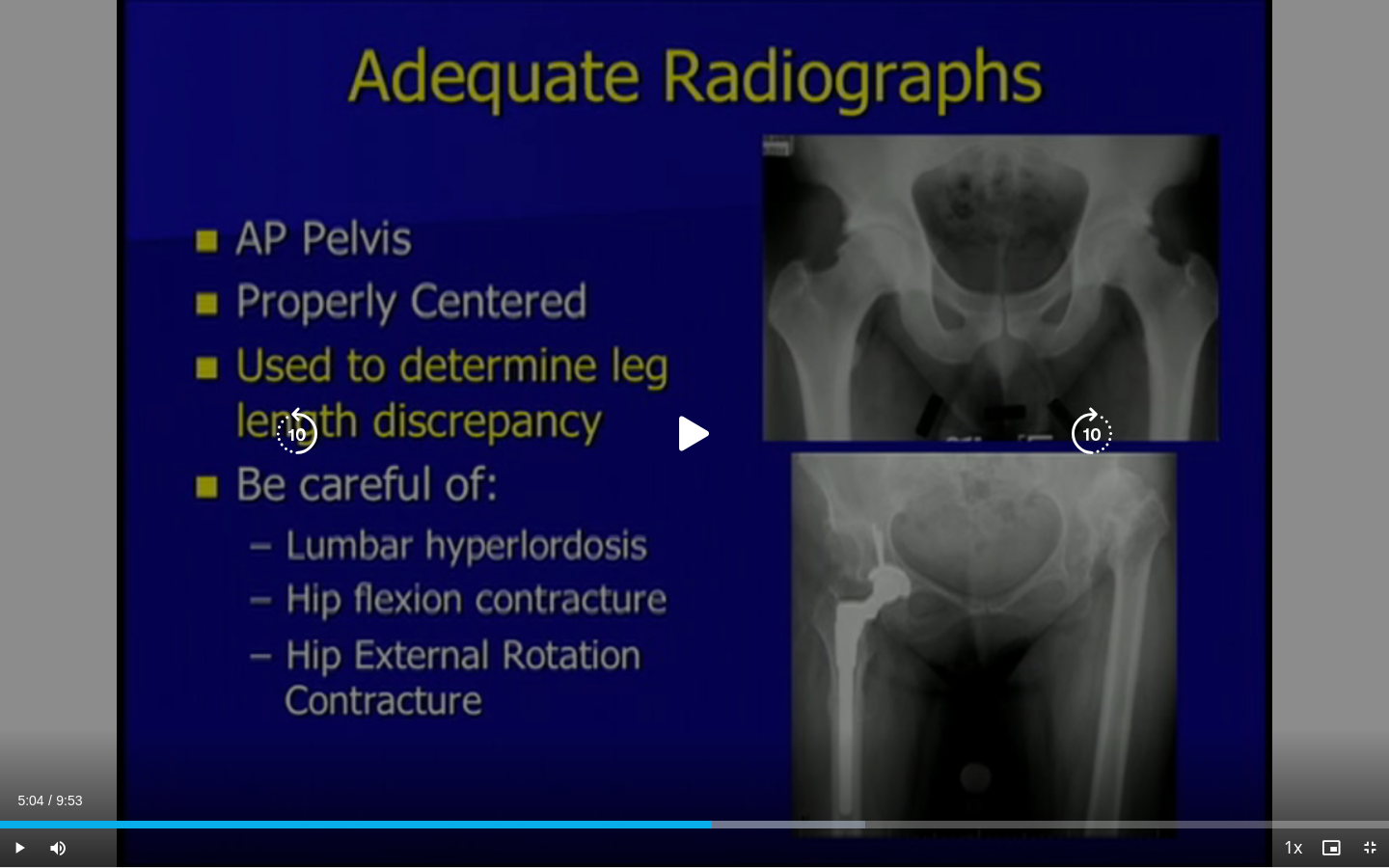 click at bounding box center (694, 434) 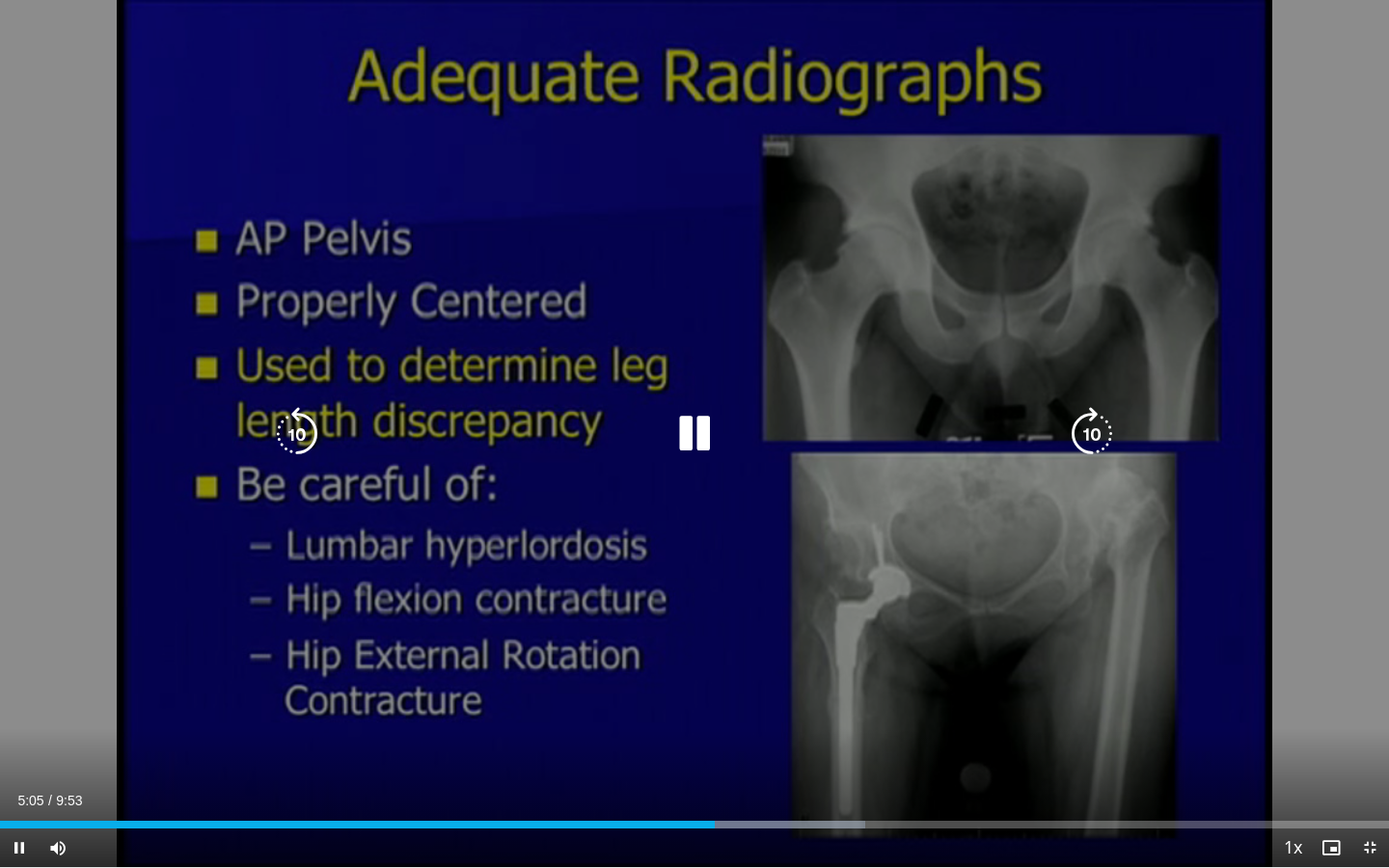 click at bounding box center [297, 434] 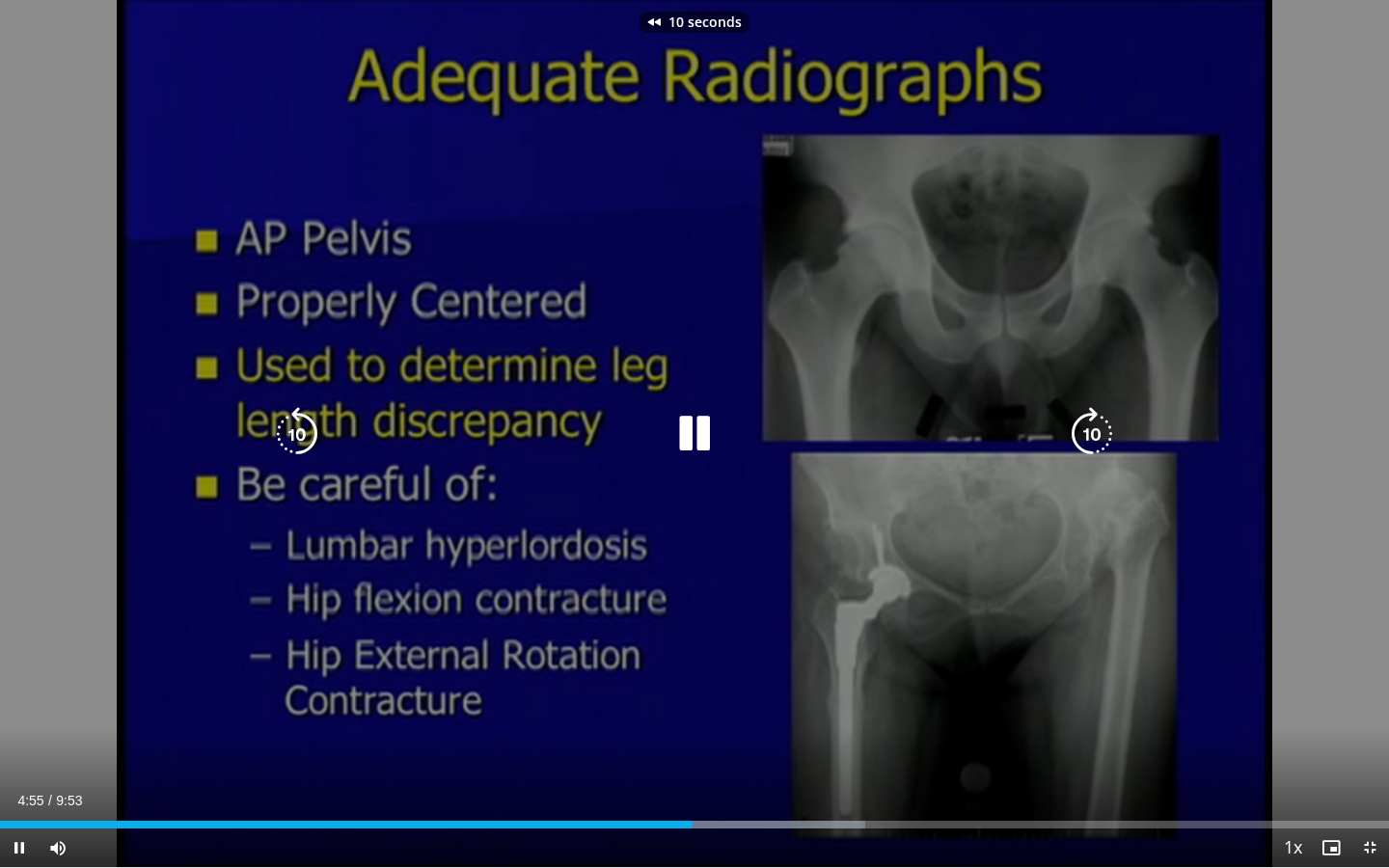 click at bounding box center [297, 434] 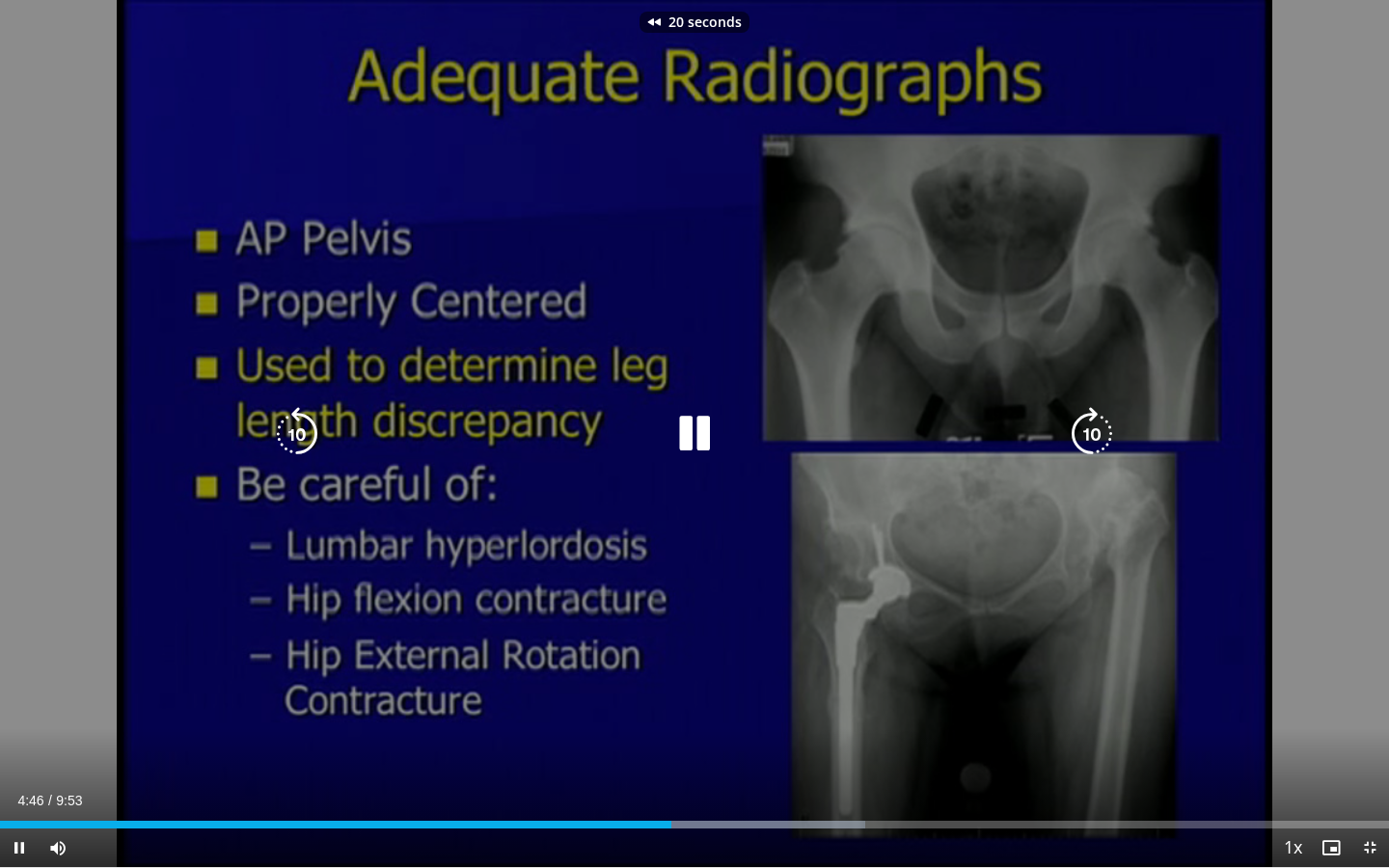 click at bounding box center (297, 434) 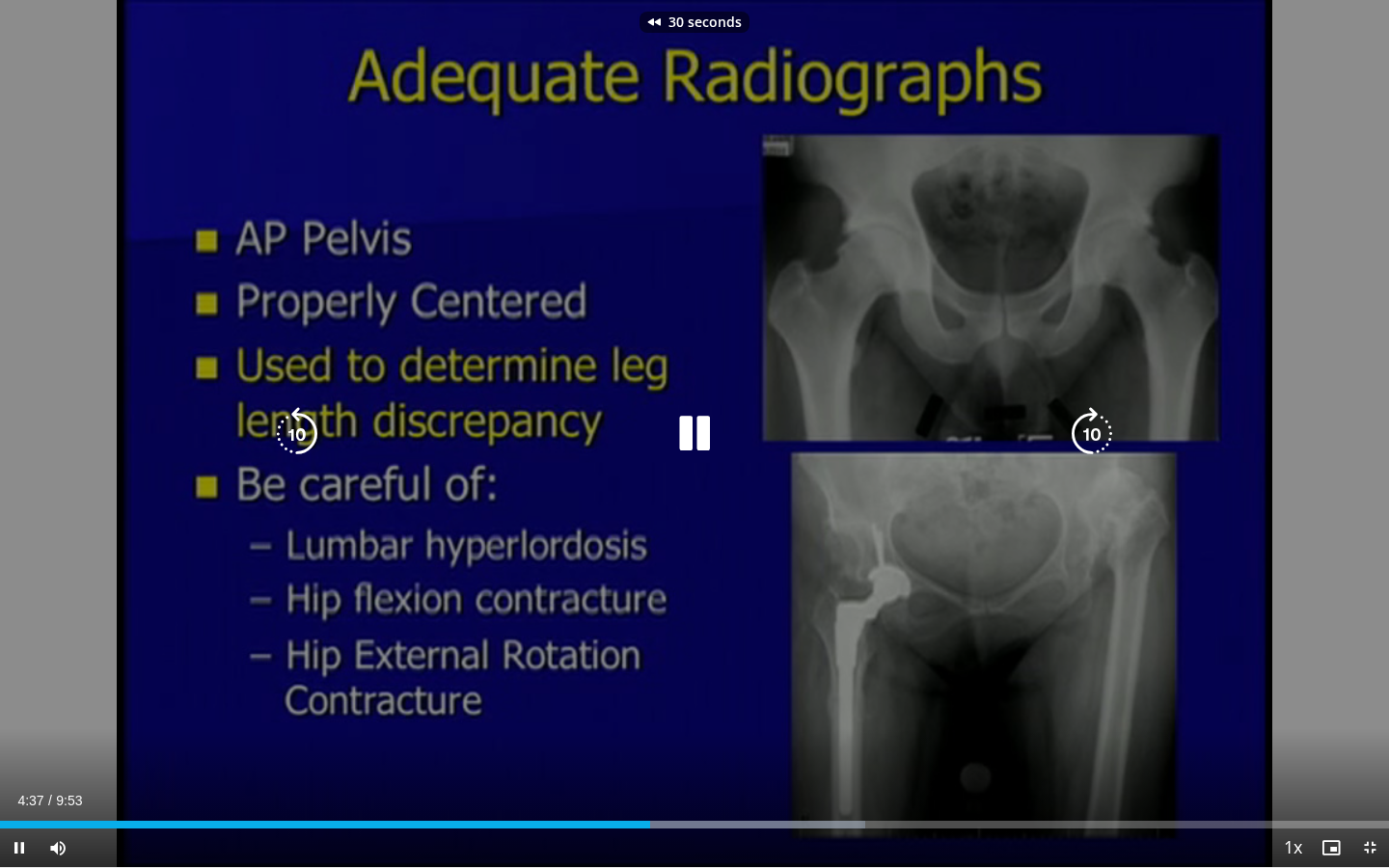 click at bounding box center (297, 434) 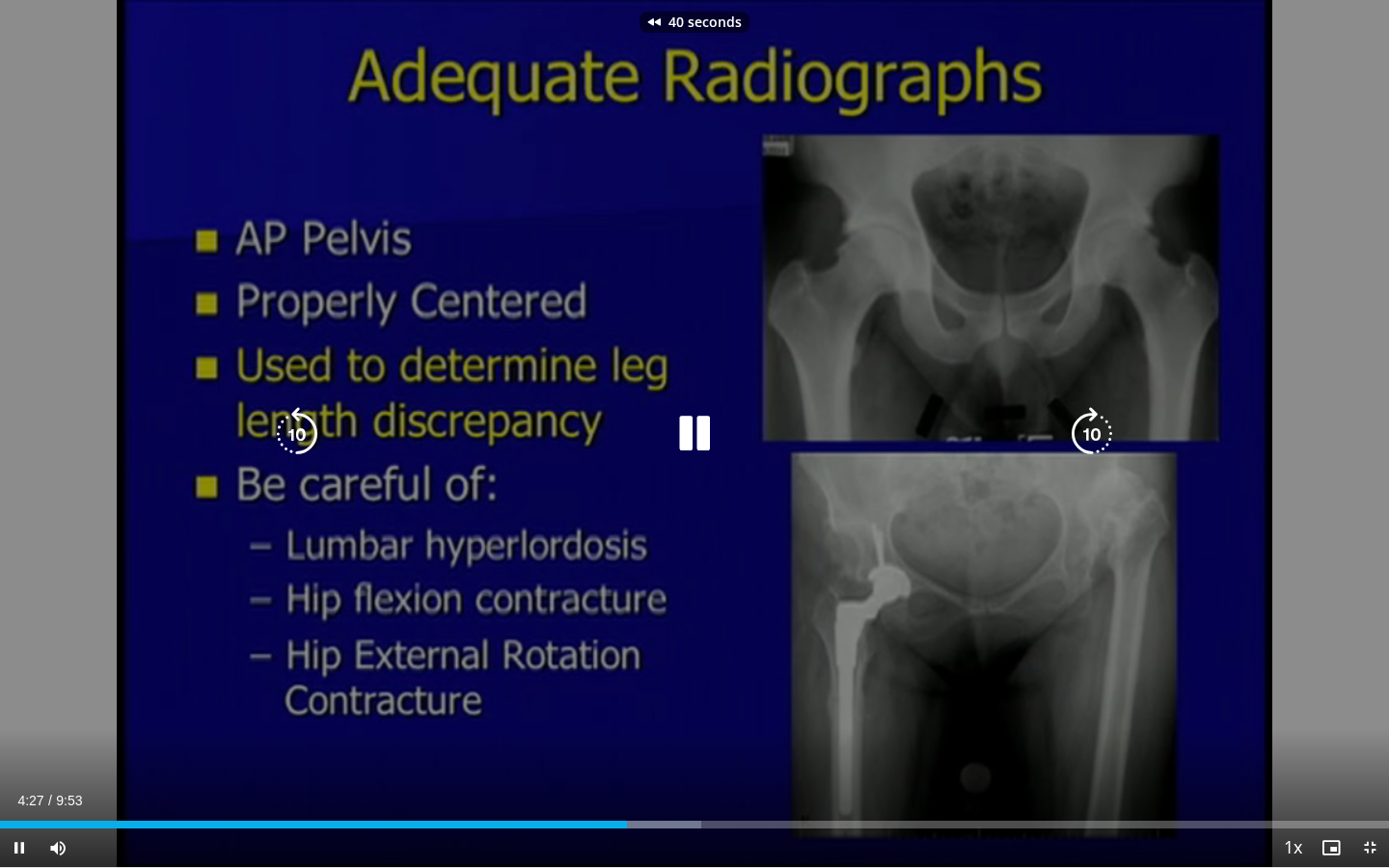 click at bounding box center [297, 434] 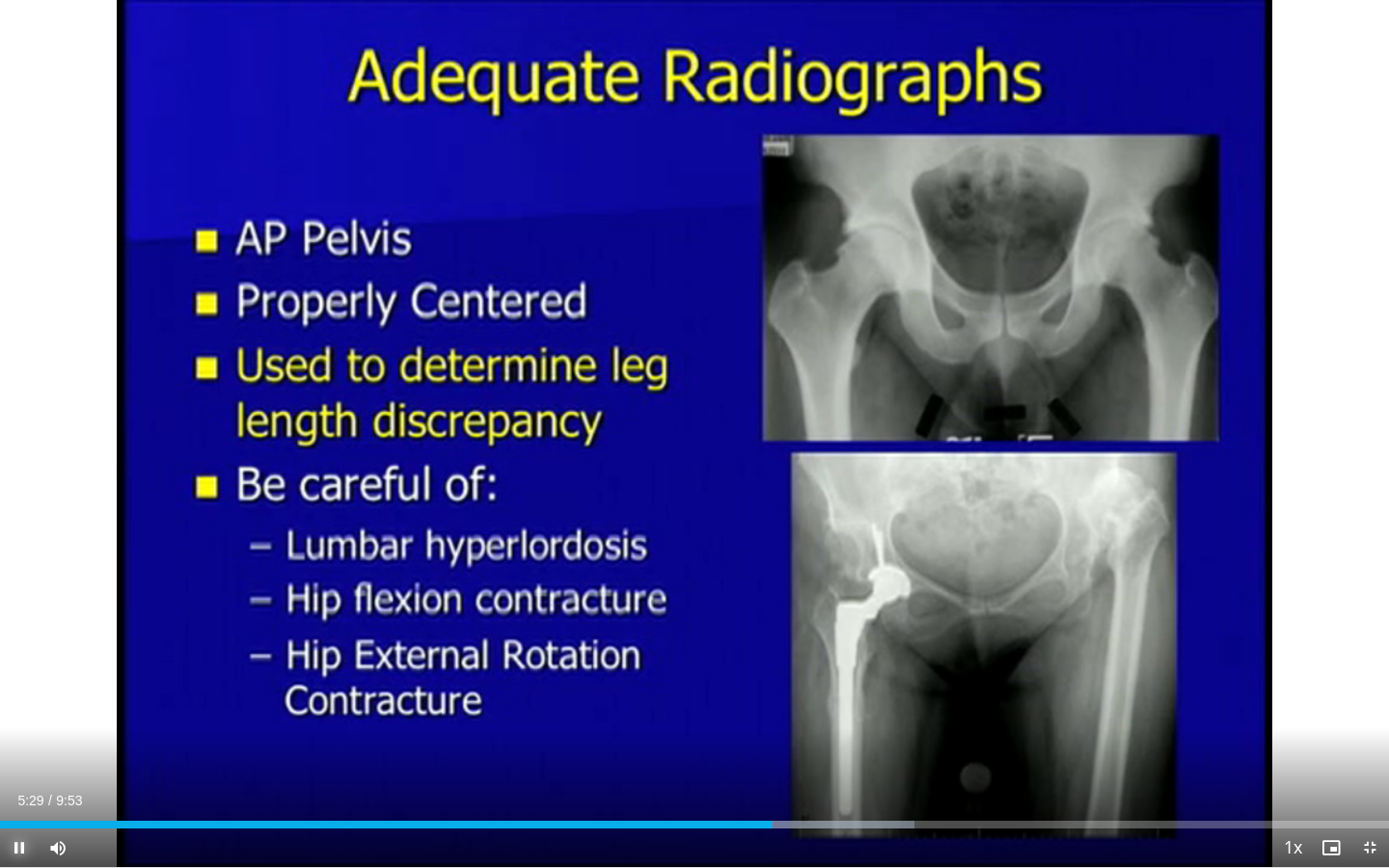 click at bounding box center [19, 848] 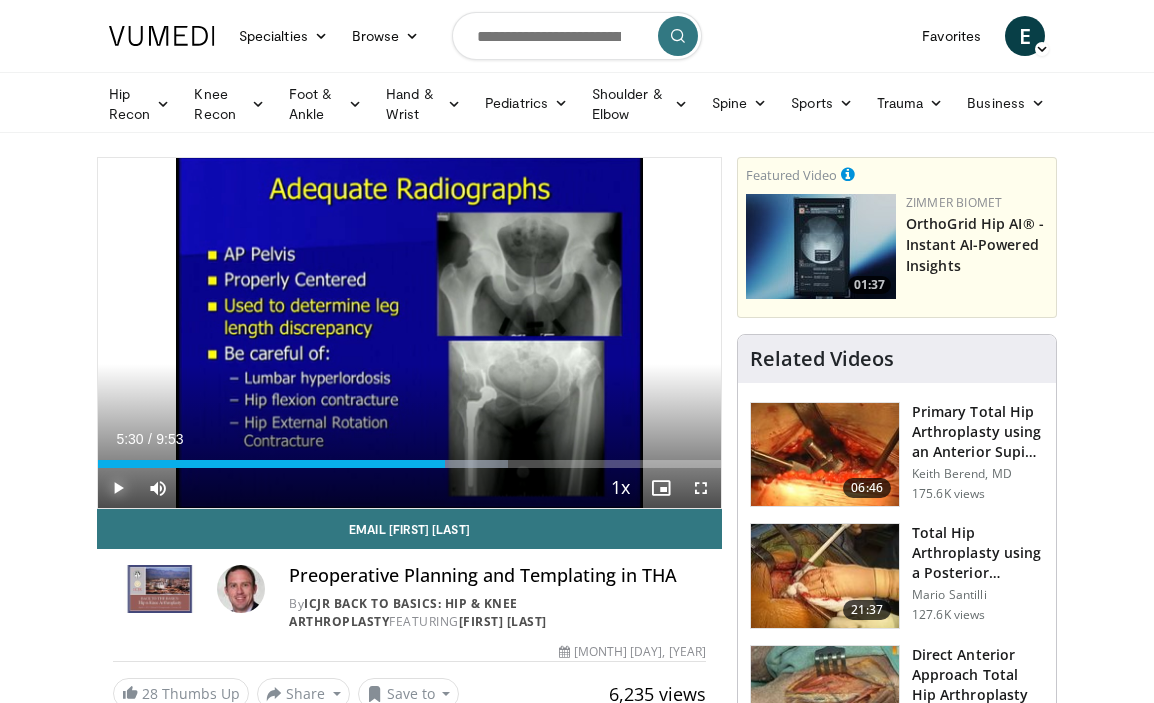 click at bounding box center (118, 488) 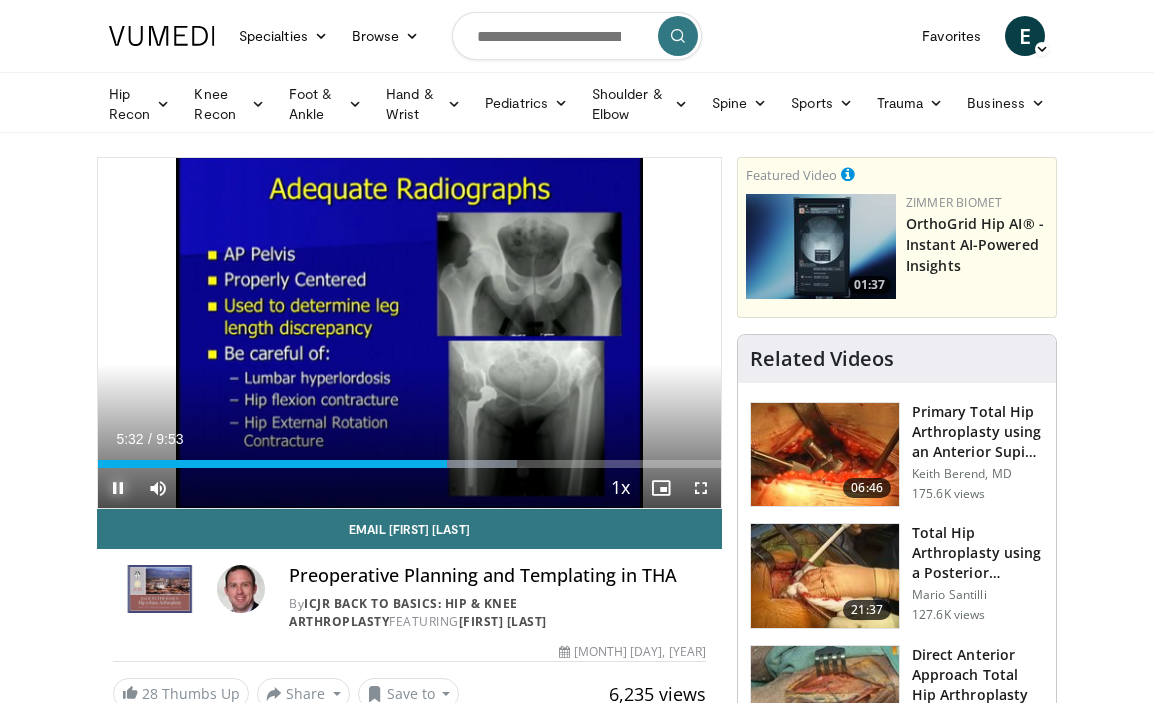 click at bounding box center (118, 488) 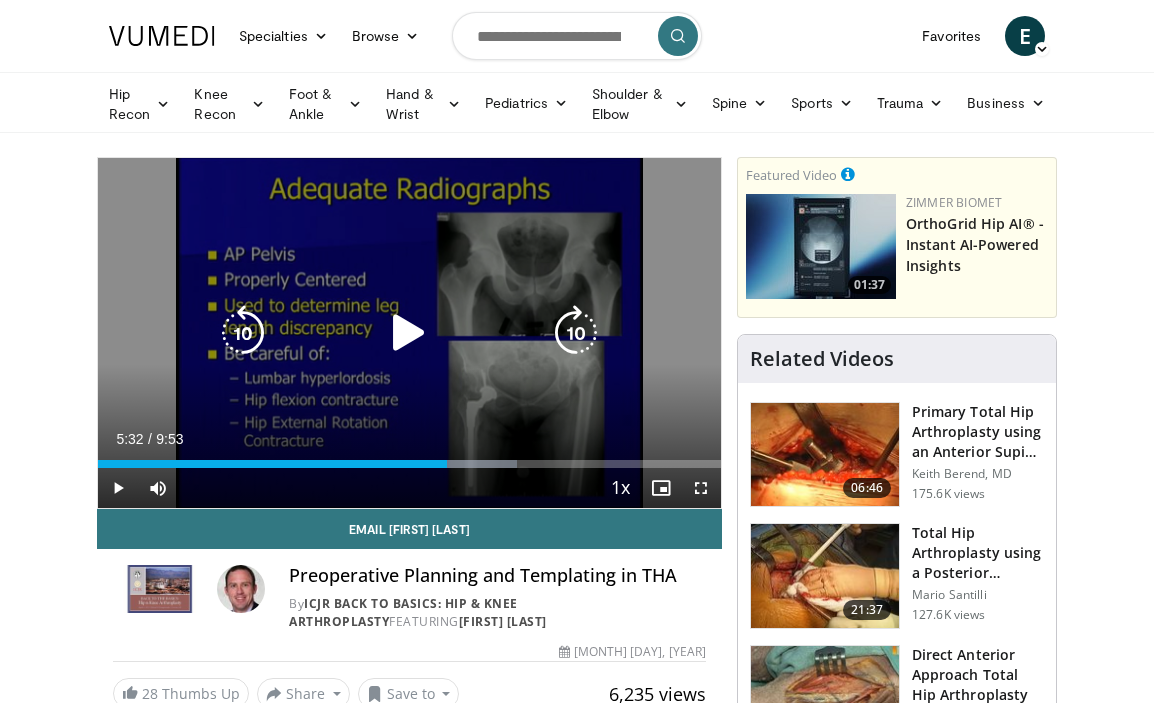 click at bounding box center [409, 333] 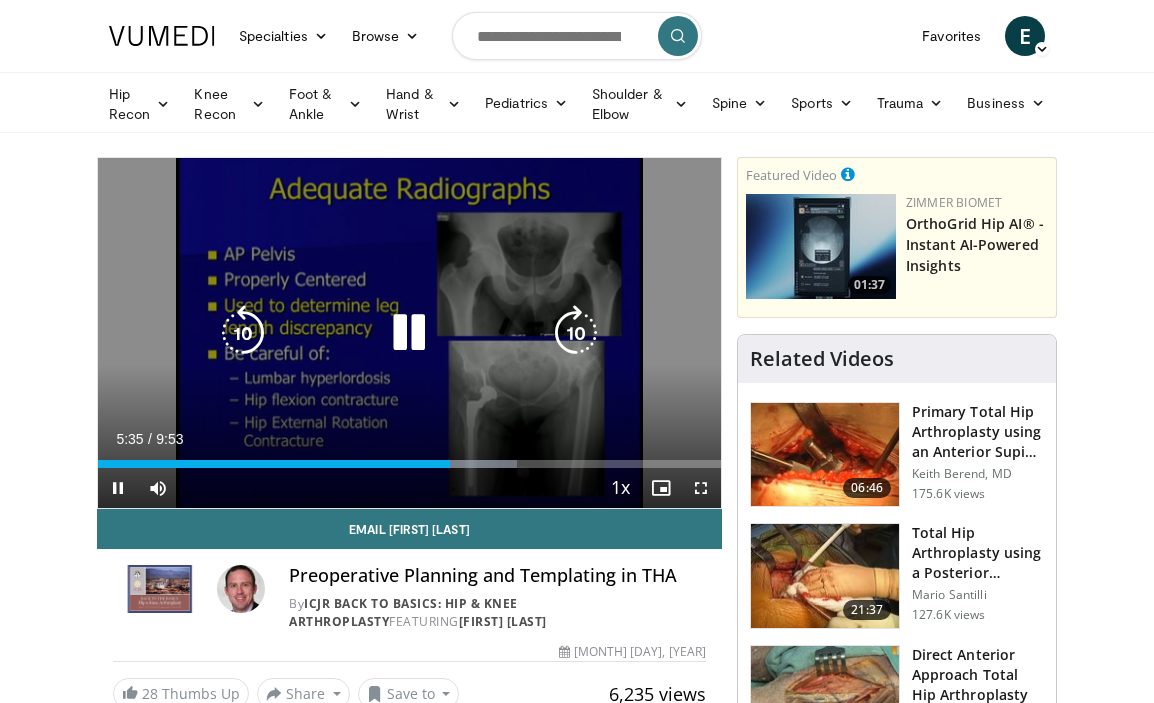 click at bounding box center [243, 333] 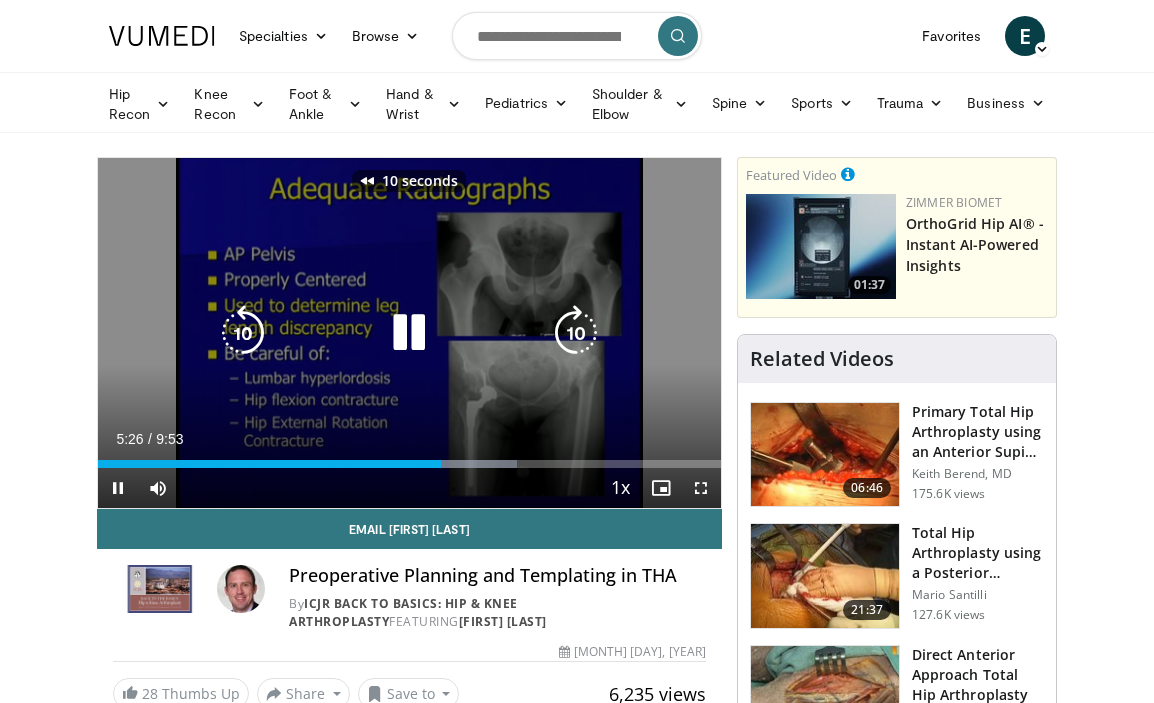 click at bounding box center (243, 333) 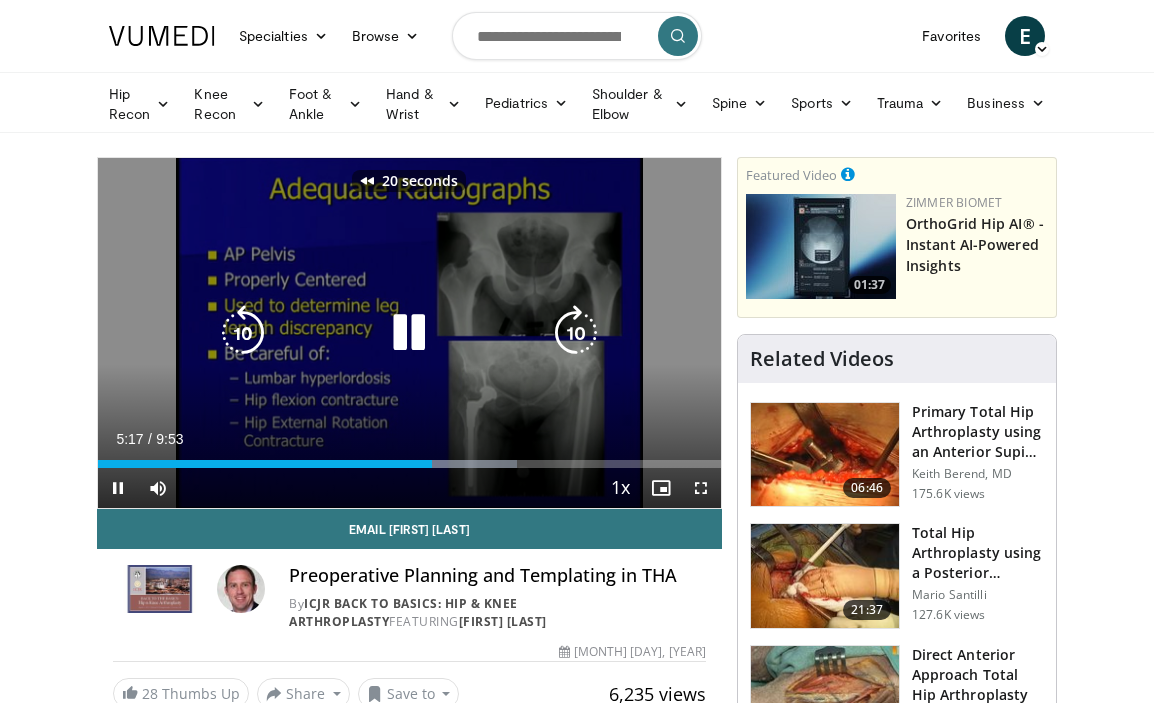 click at bounding box center [243, 333] 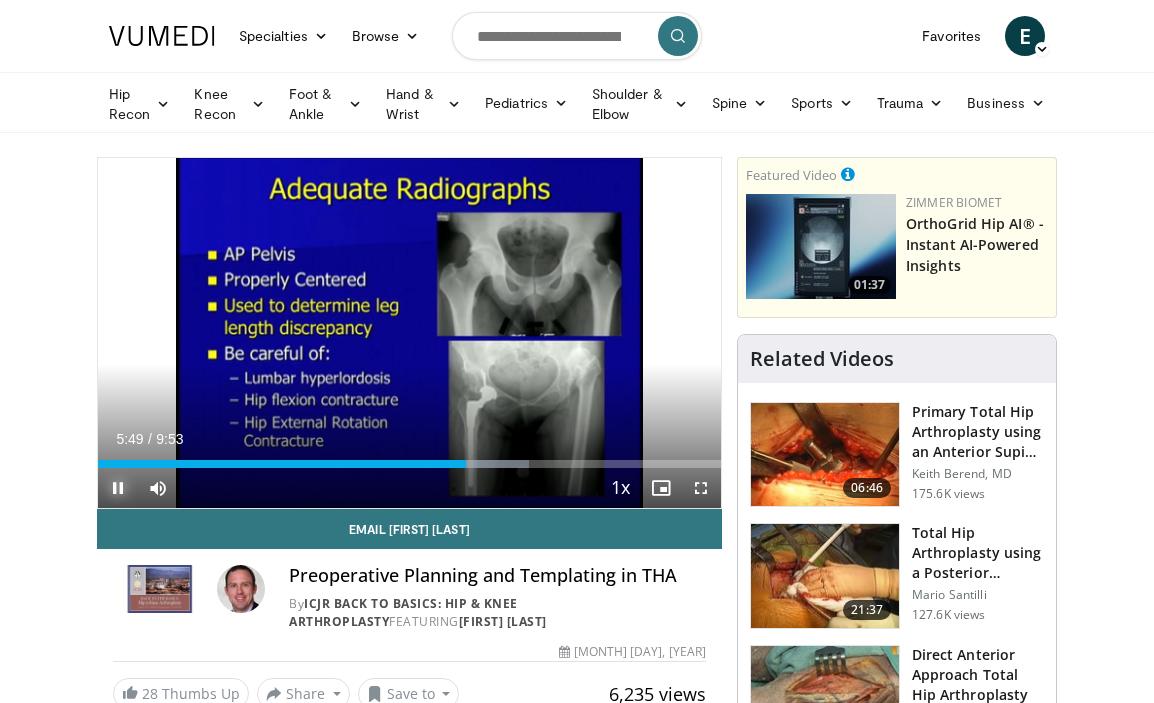 click at bounding box center (118, 488) 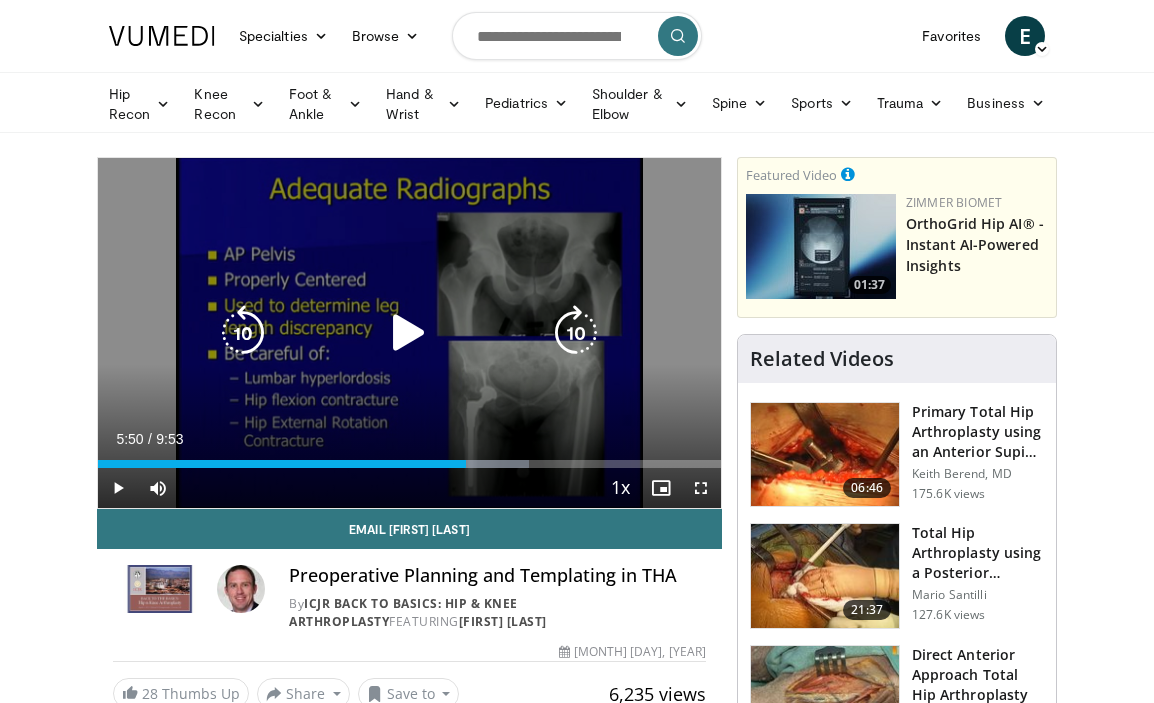 click at bounding box center [243, 333] 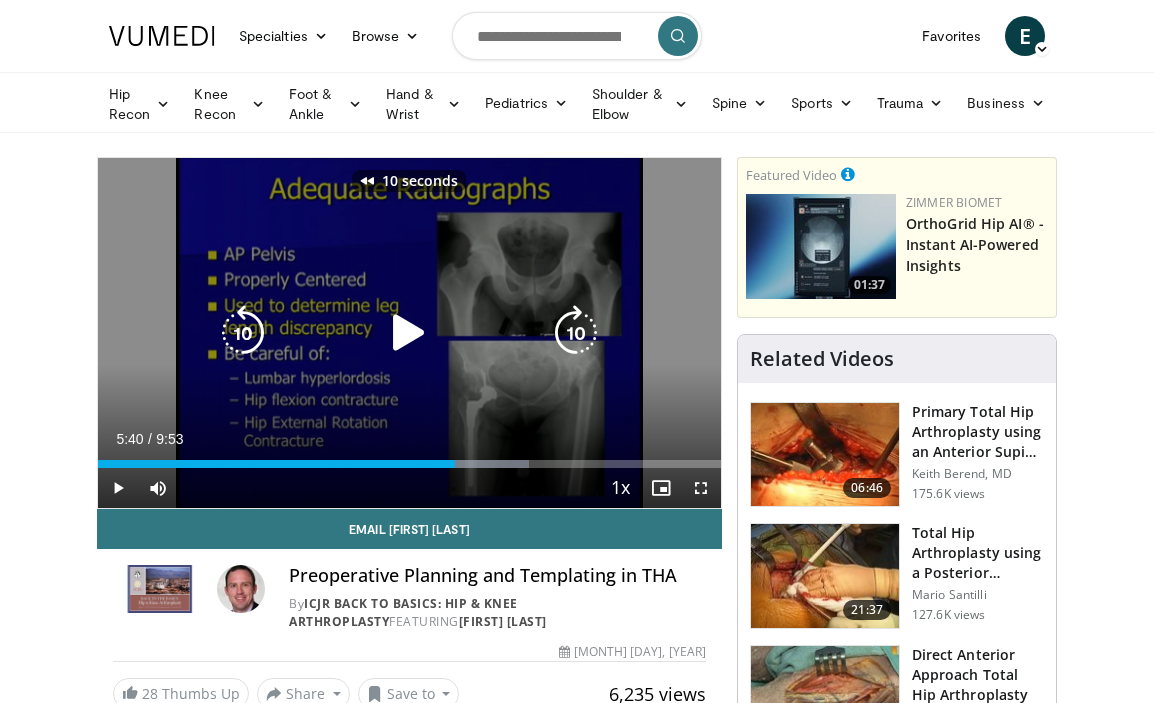 click at bounding box center [243, 333] 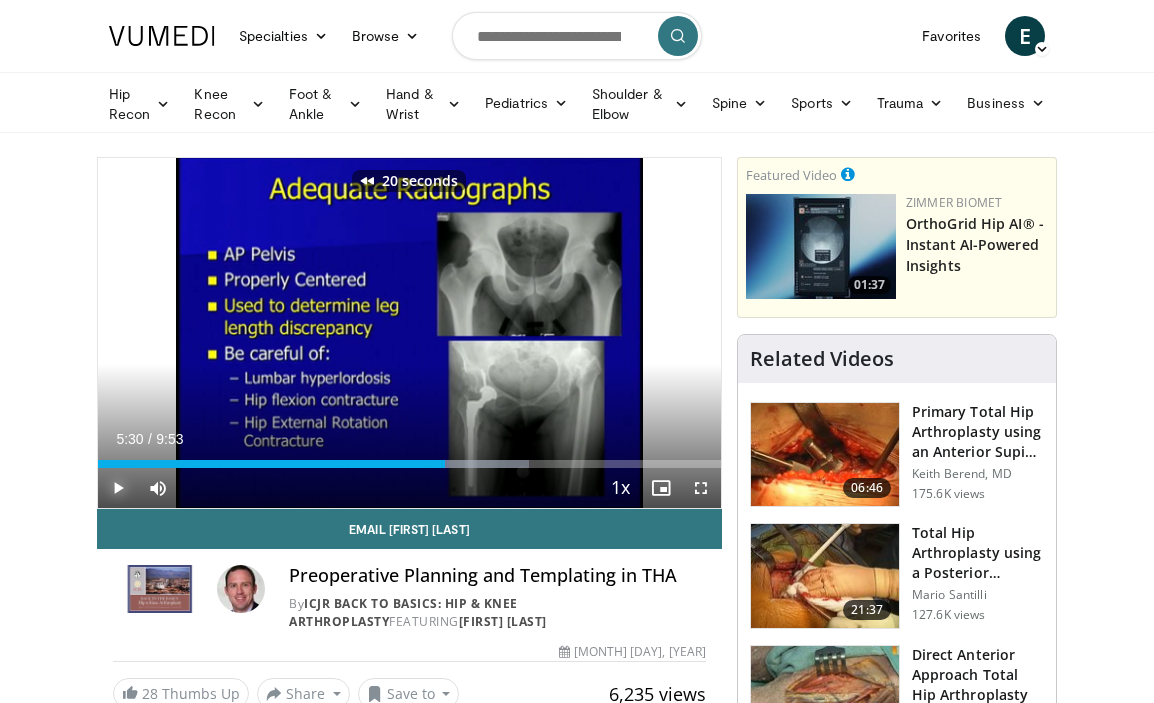 click at bounding box center (118, 488) 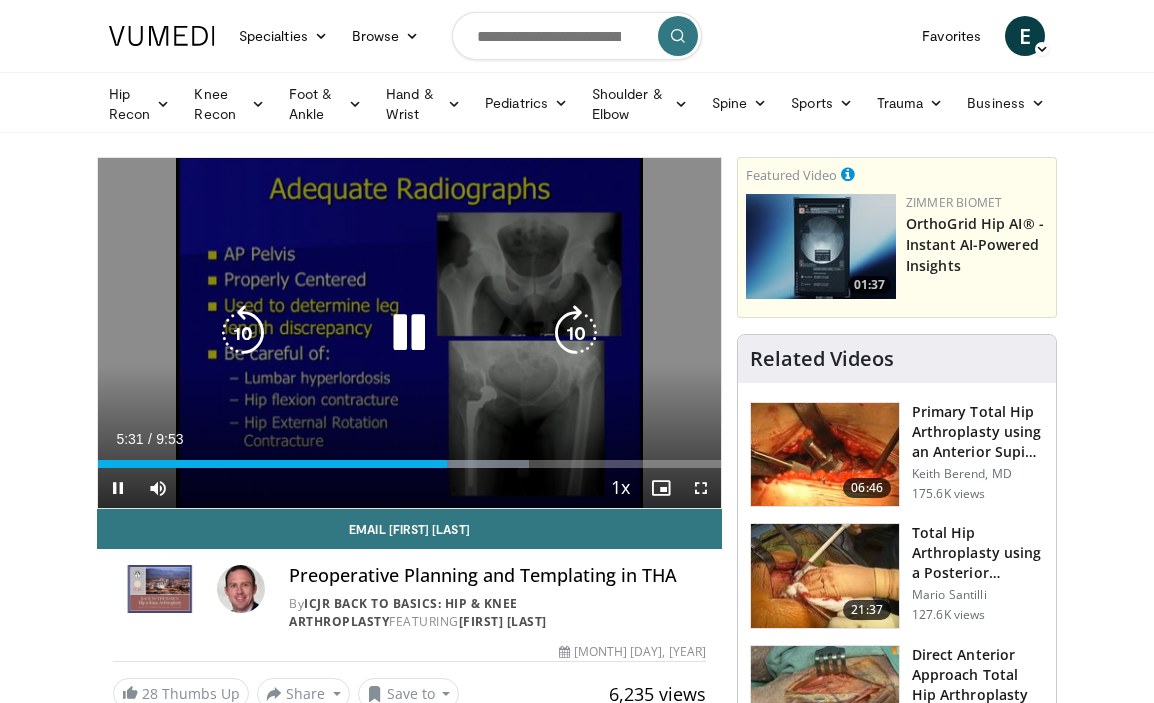 click at bounding box center (243, 333) 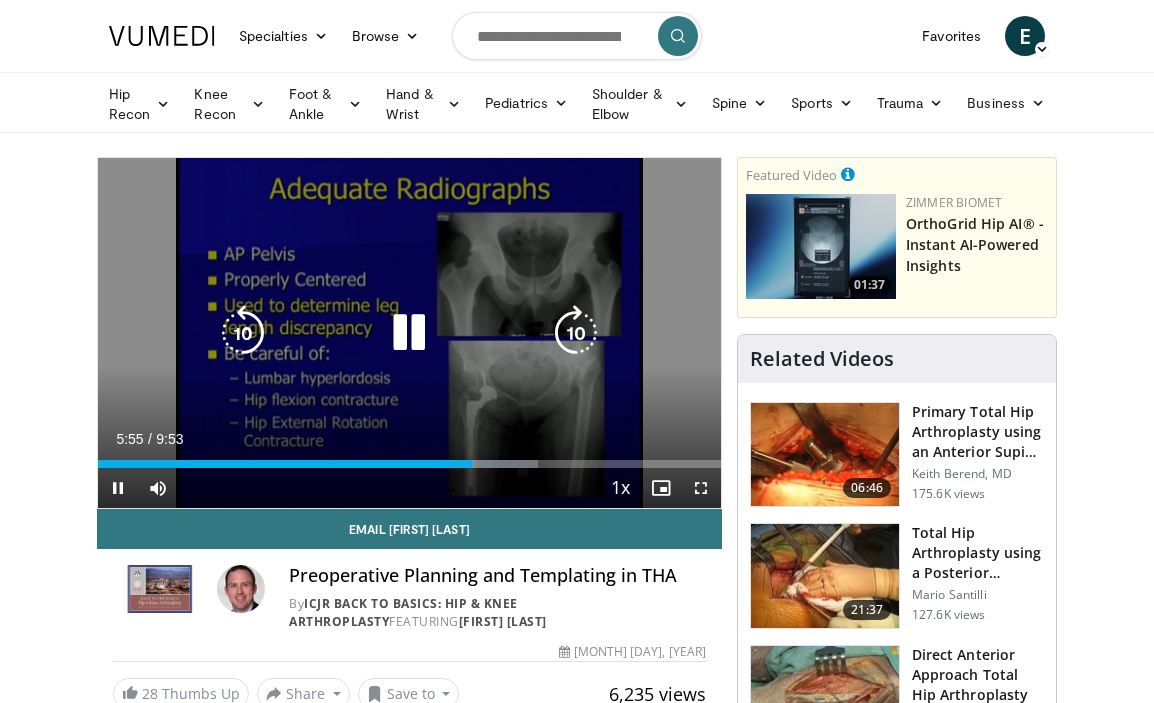 click at bounding box center (243, 333) 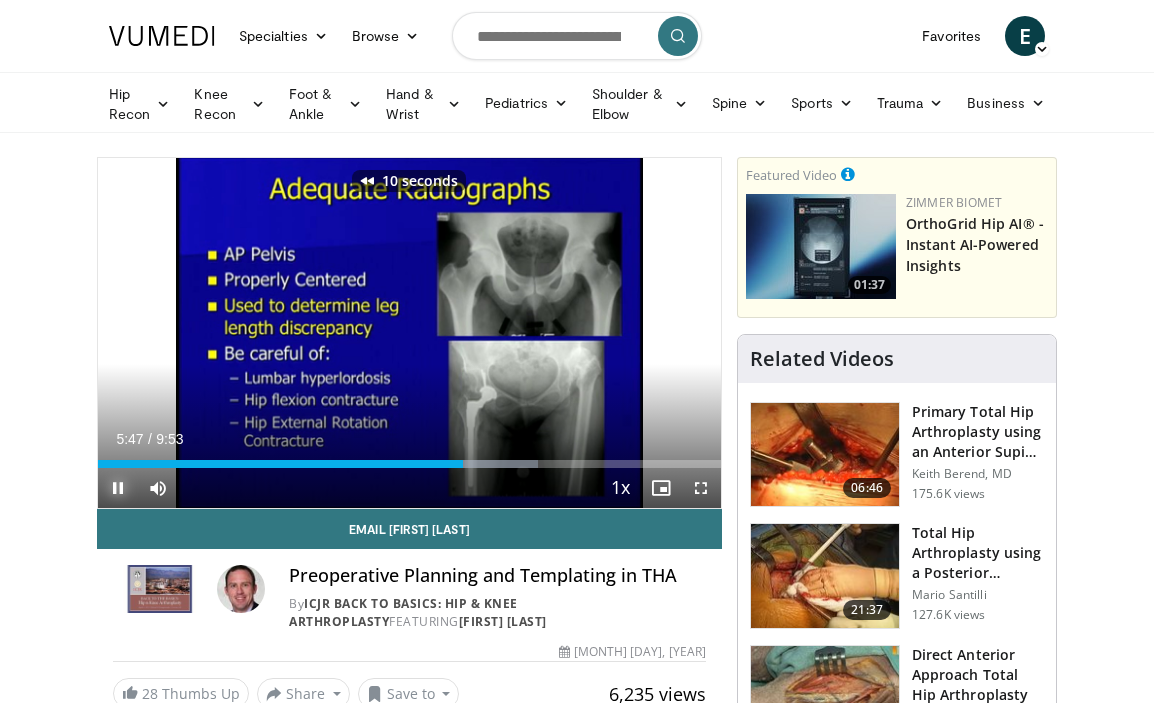 click at bounding box center (118, 488) 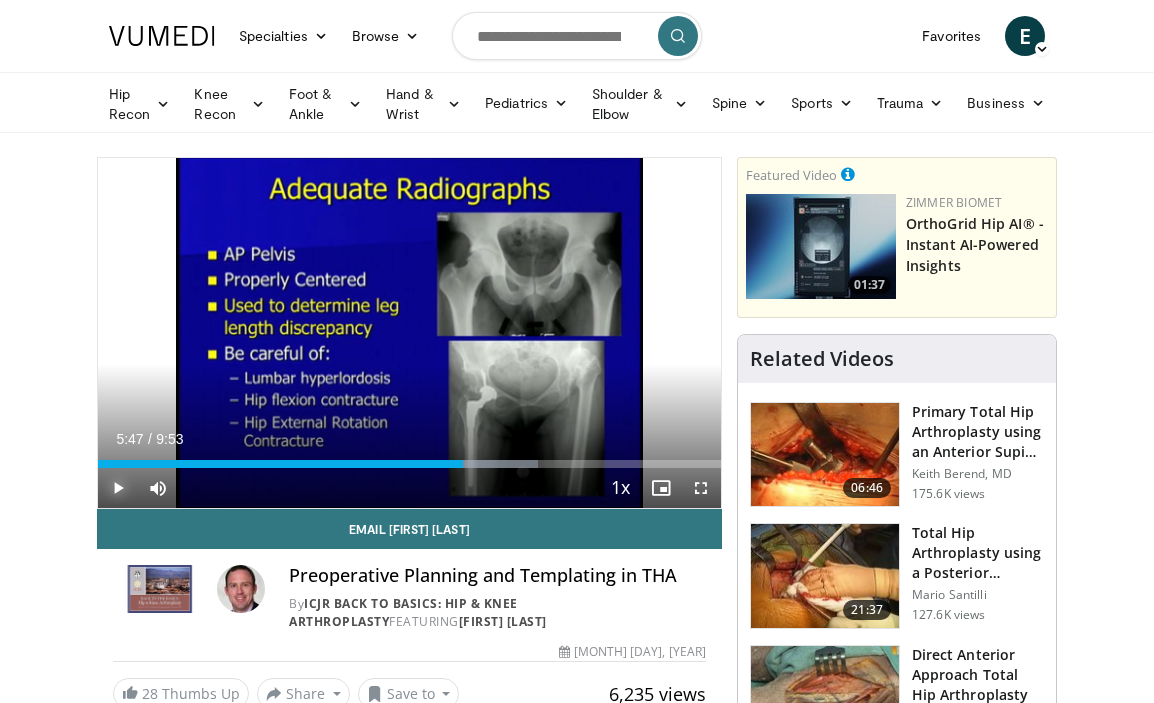 click at bounding box center (118, 488) 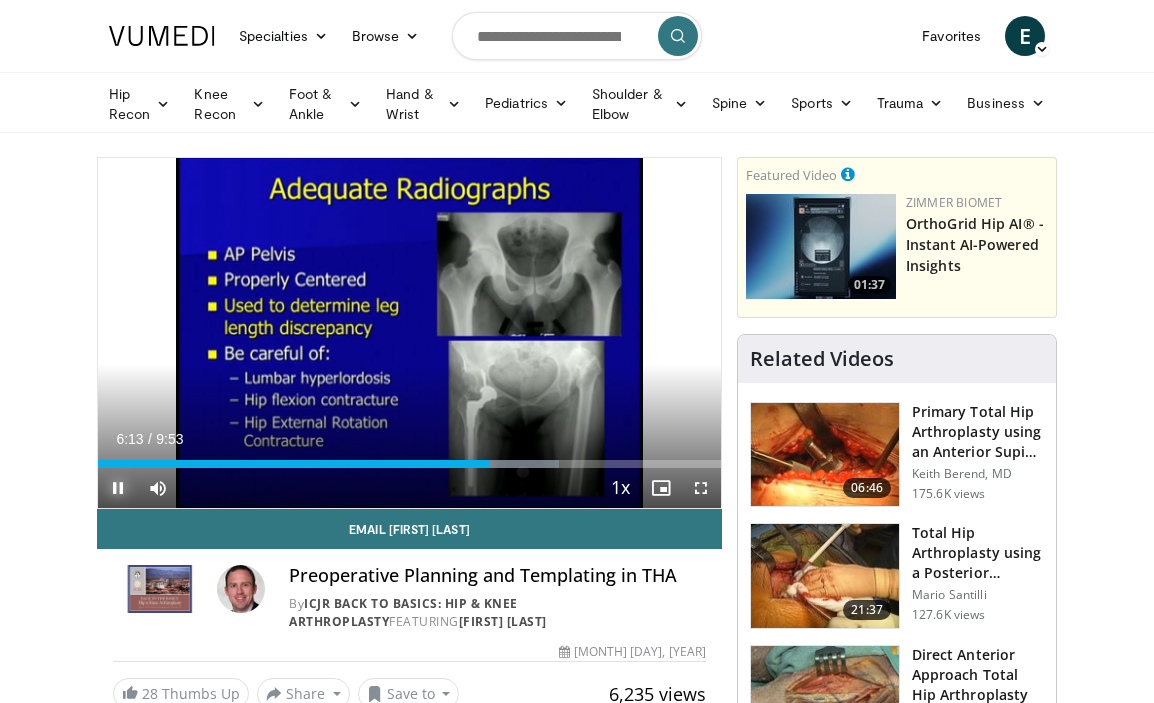 click at bounding box center (118, 488) 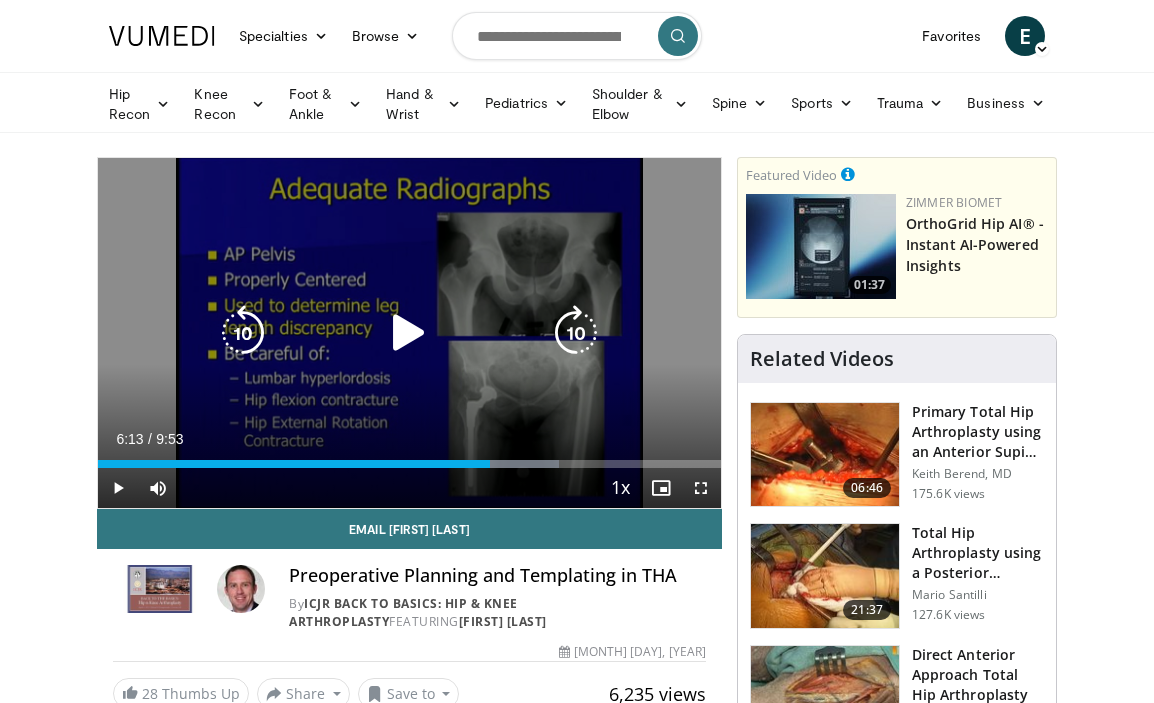 click at bounding box center (409, 333) 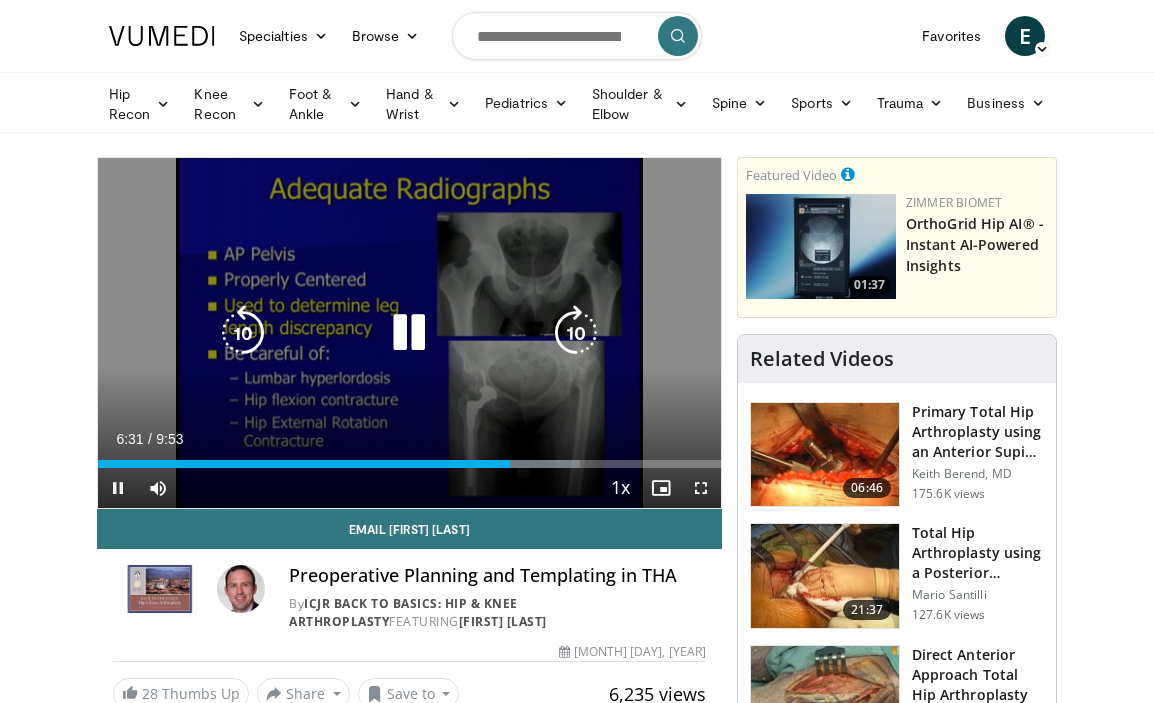click at bounding box center (243, 333) 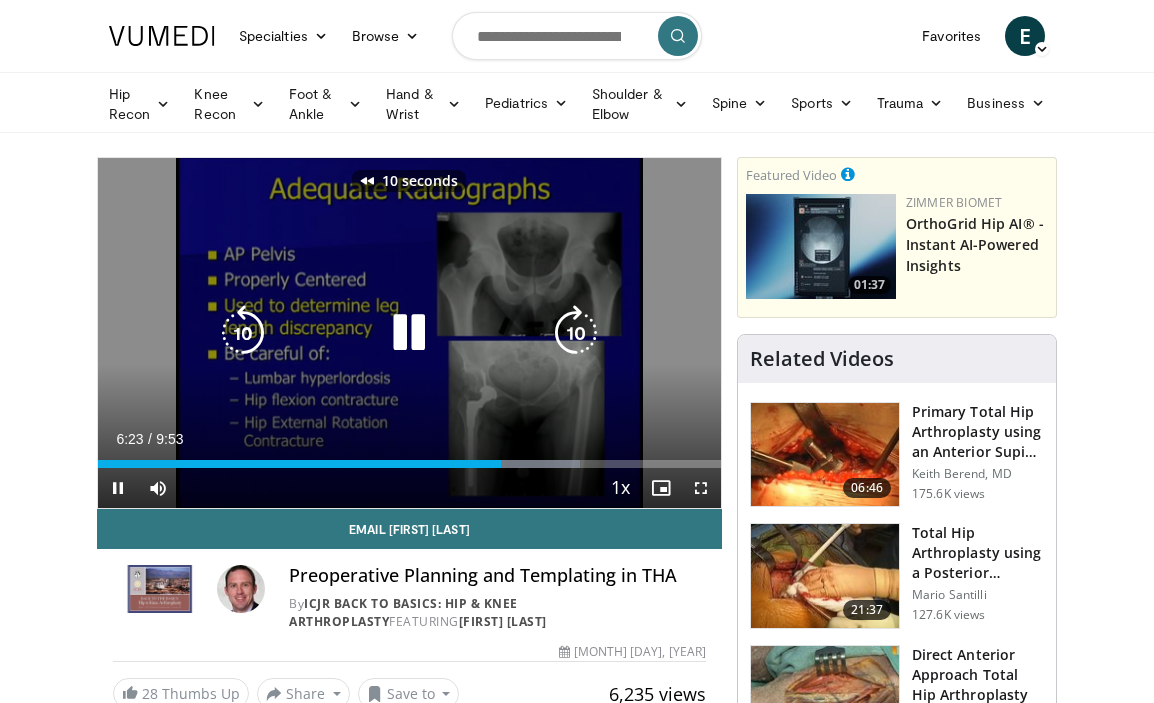 click at bounding box center (243, 333) 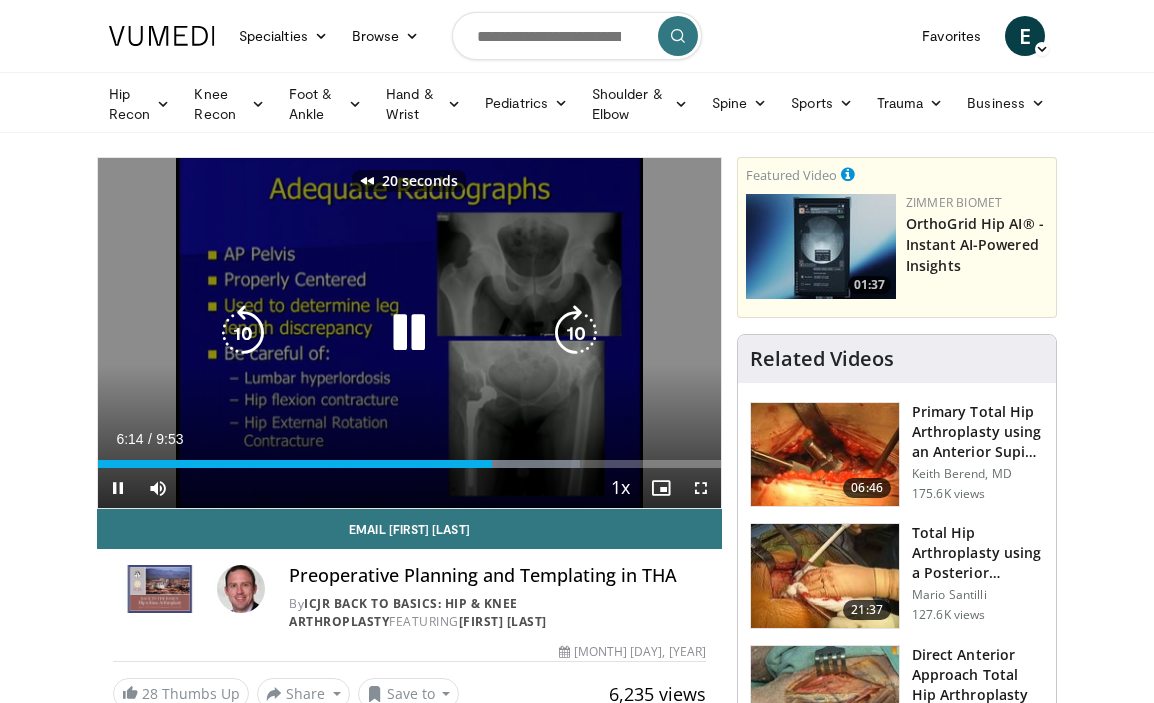 click at bounding box center (243, 333) 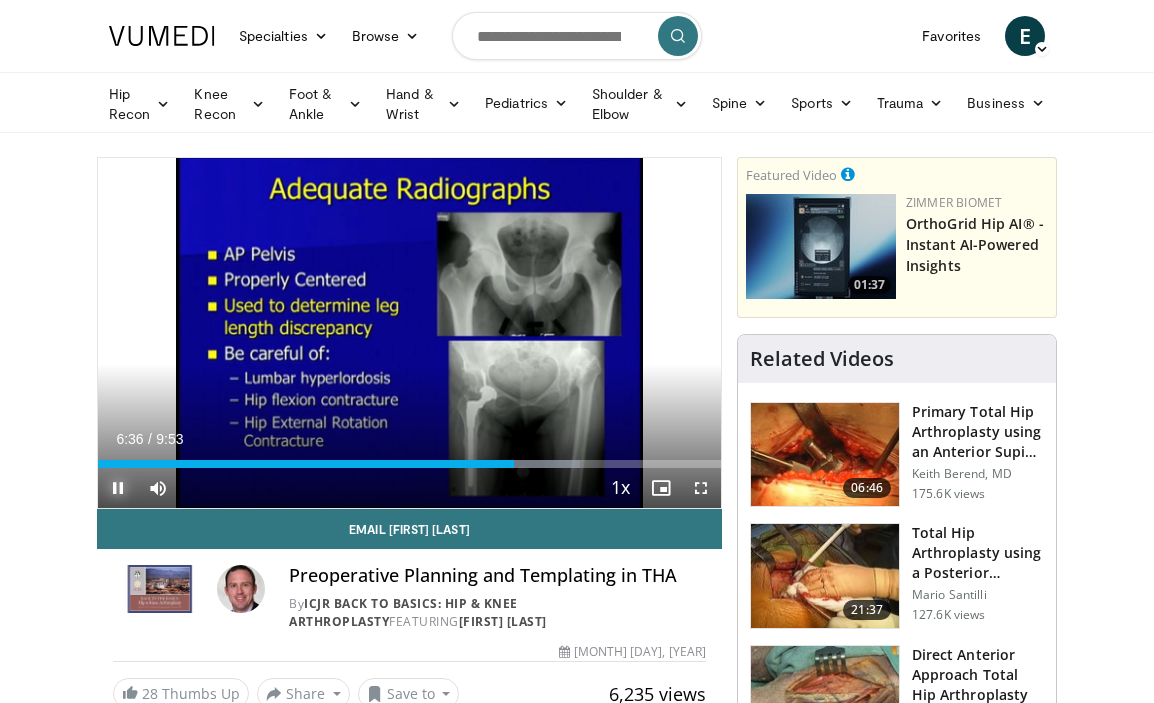 click at bounding box center (118, 488) 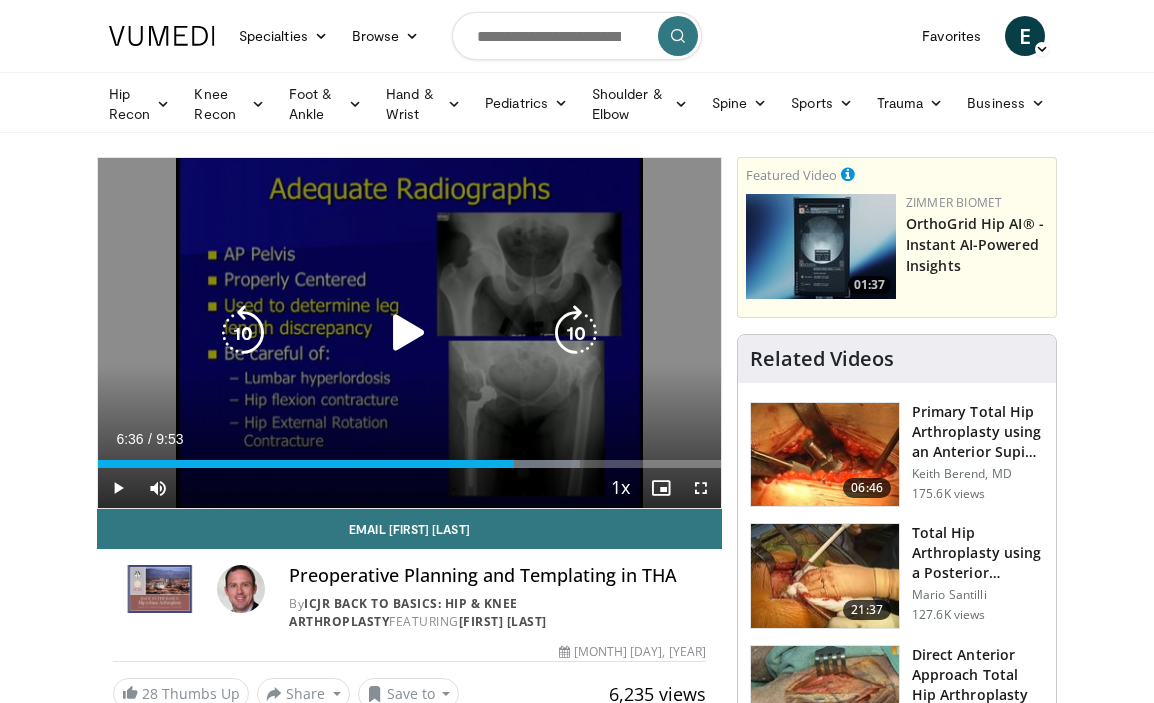 click at bounding box center (409, 333) 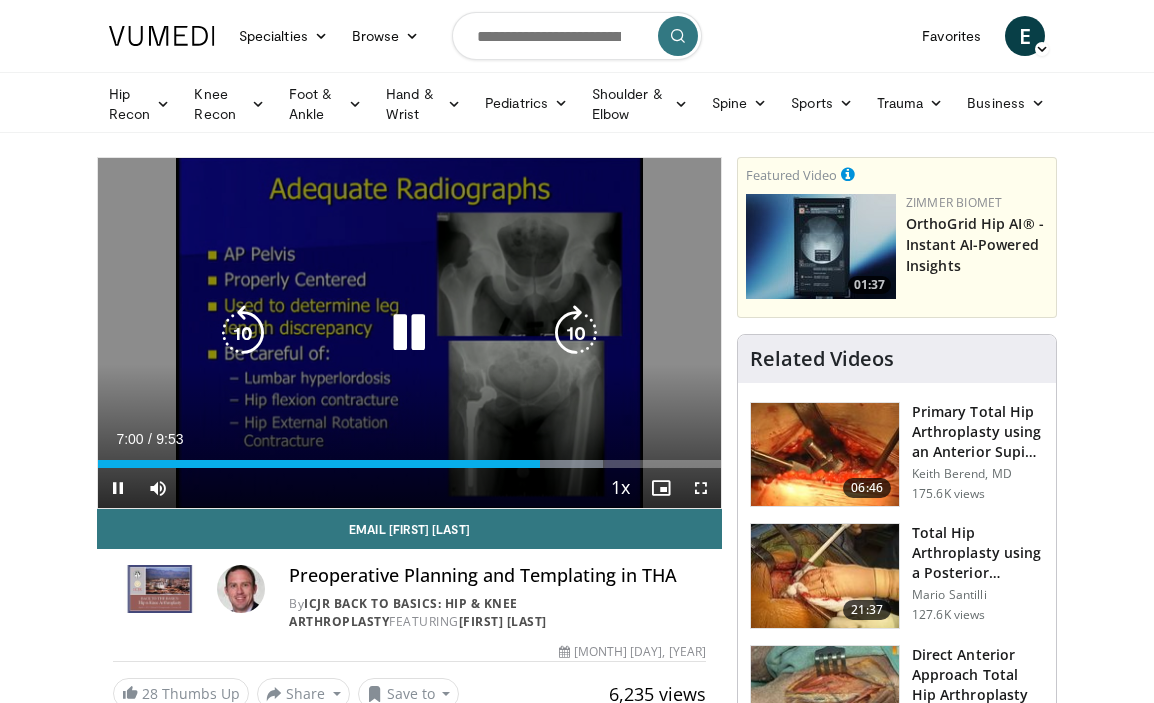 click at bounding box center (243, 333) 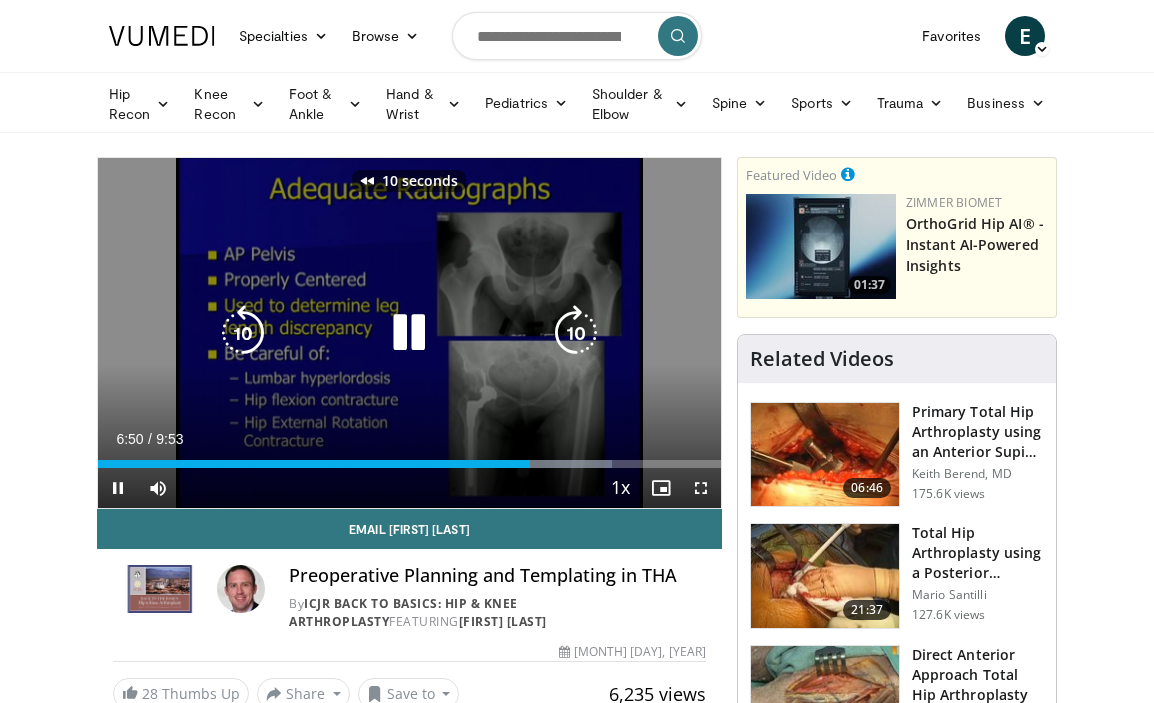 click at bounding box center (243, 333) 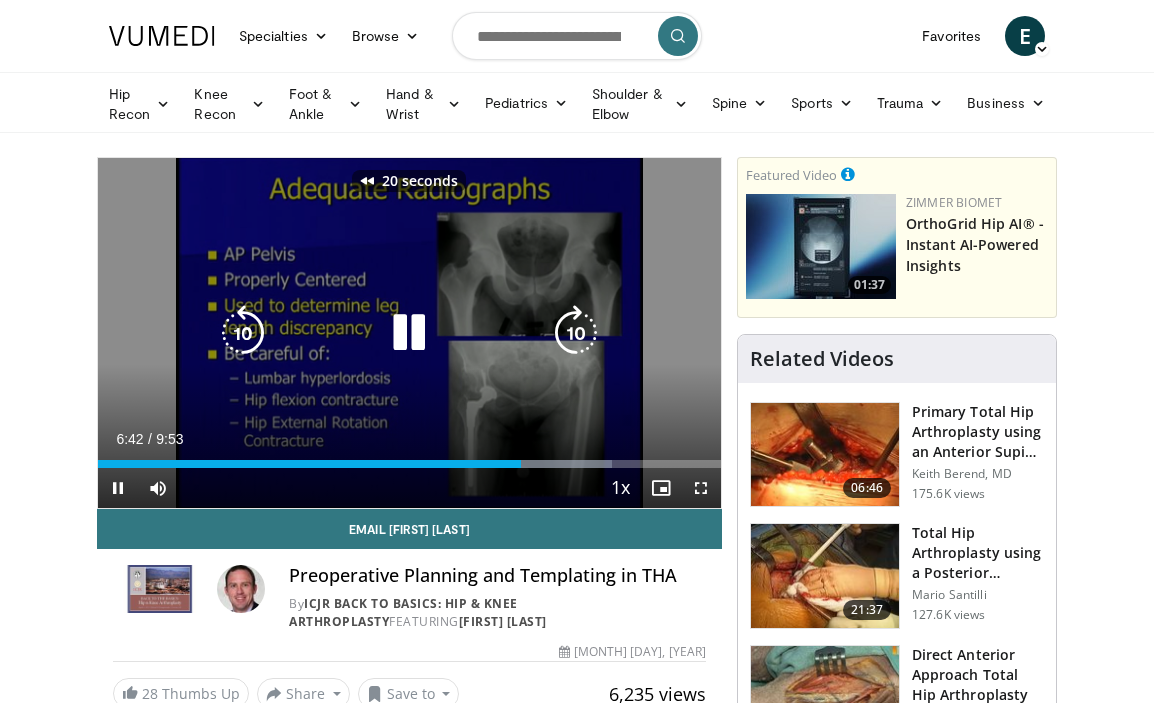 click at bounding box center (243, 333) 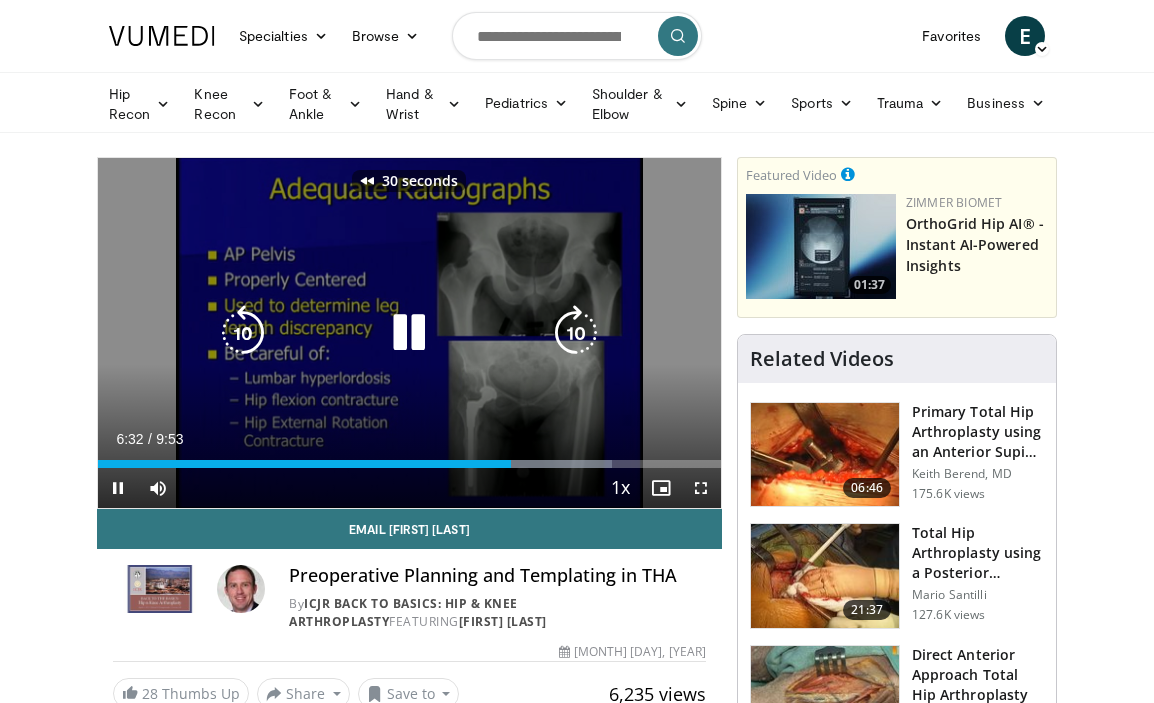 click at bounding box center (243, 333) 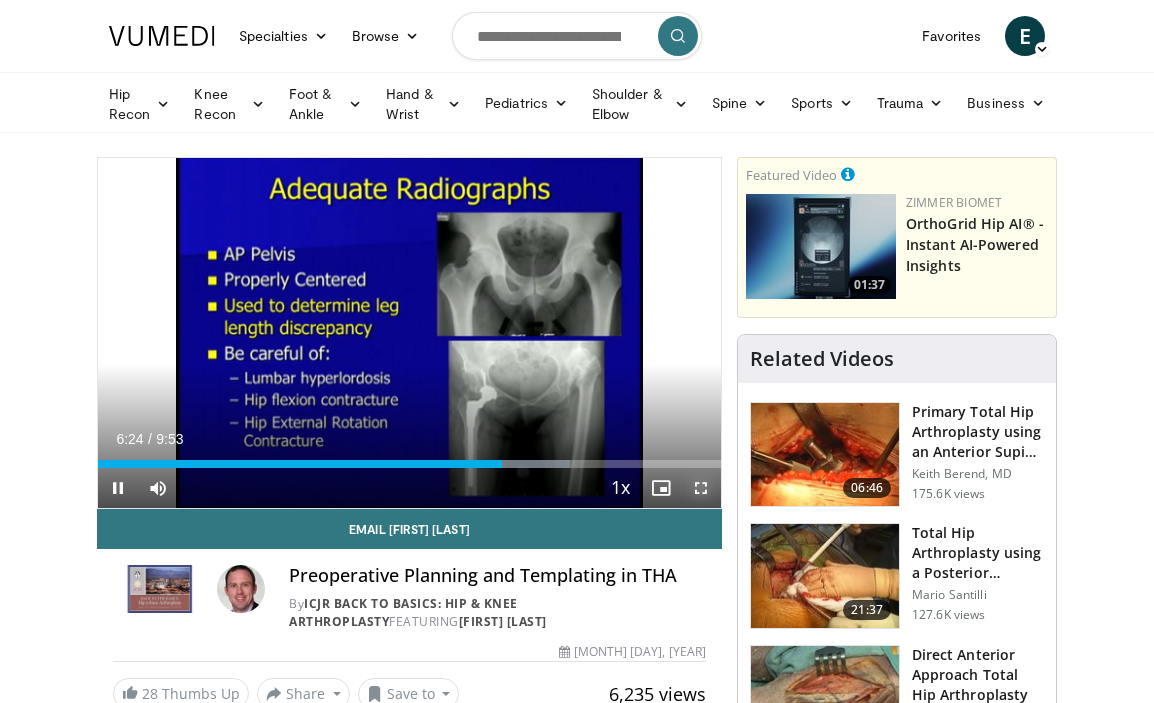 click at bounding box center (701, 488) 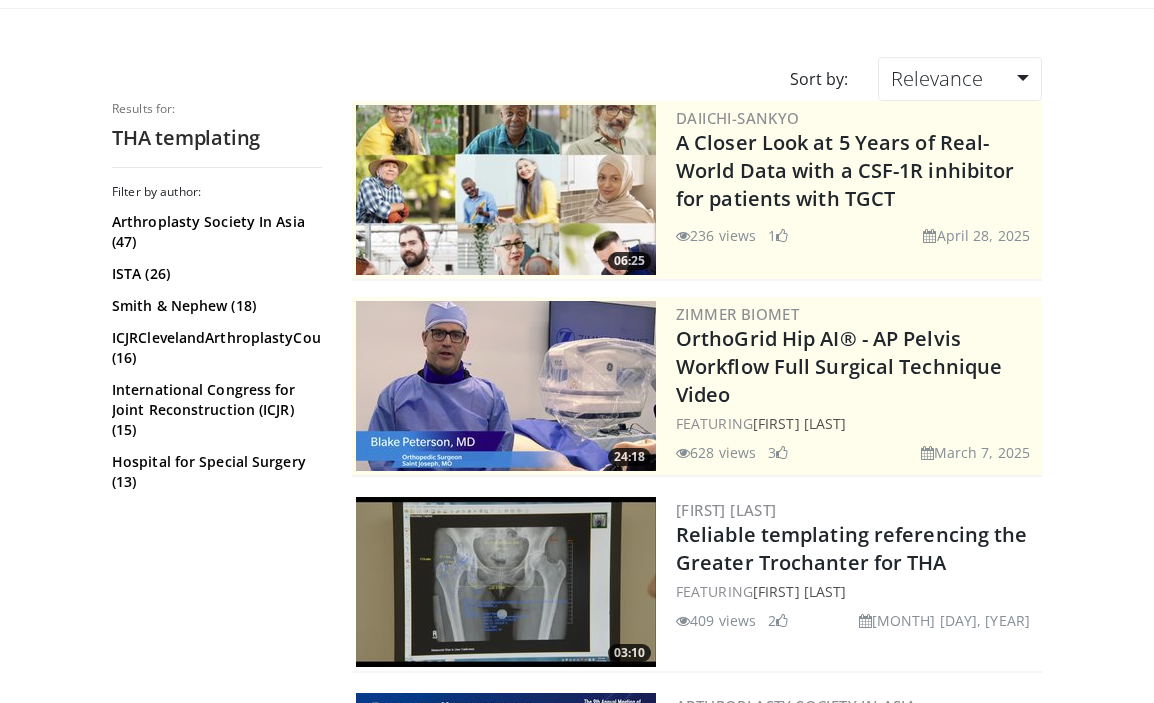 scroll, scrollTop: 0, scrollLeft: 0, axis: both 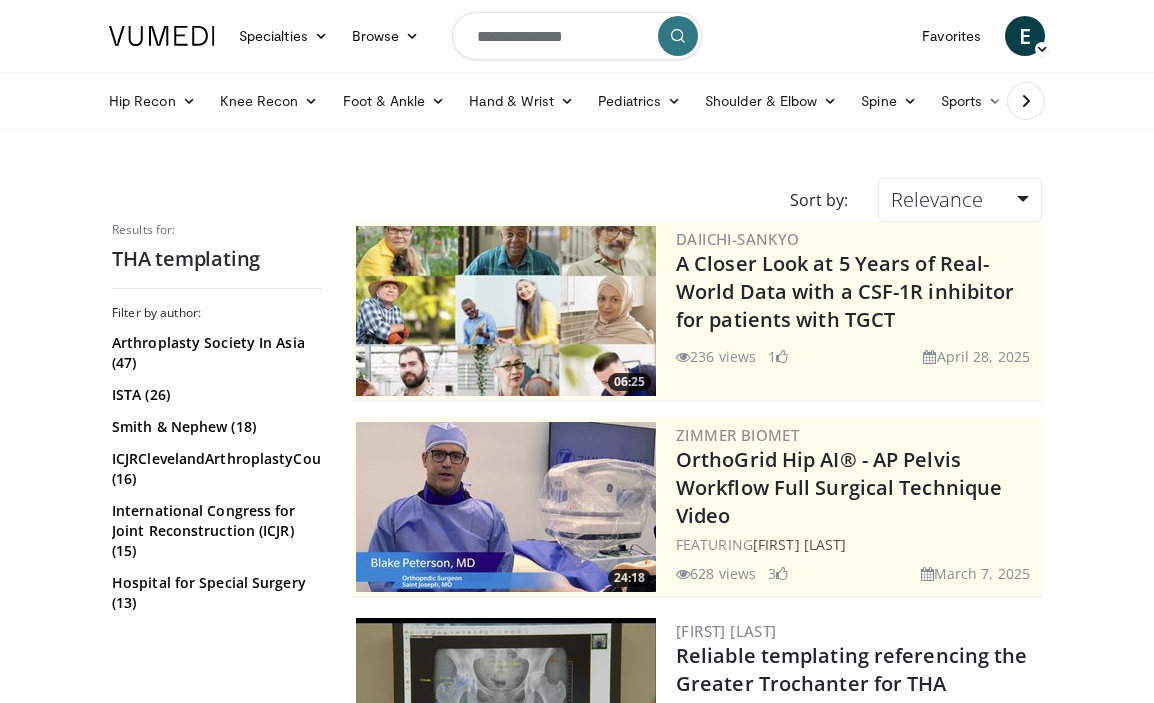 click on "**********" at bounding box center (577, 36) 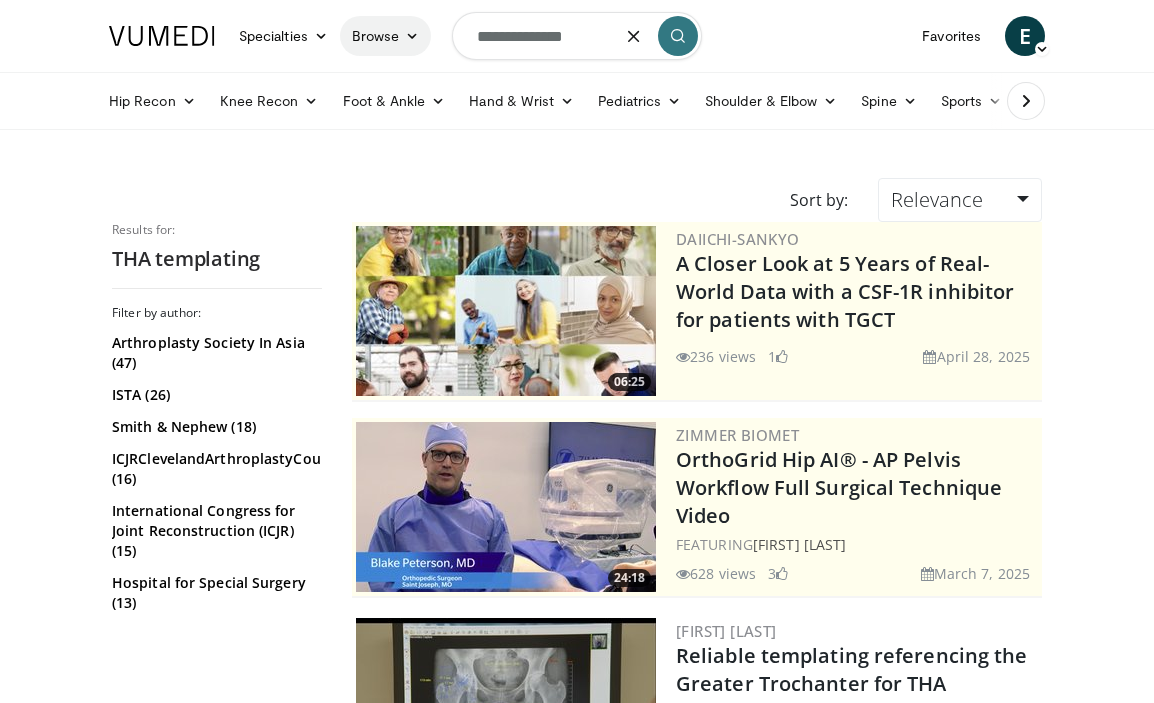 drag, startPoint x: 598, startPoint y: 50, endPoint x: 387, endPoint y: 45, distance: 211.05923 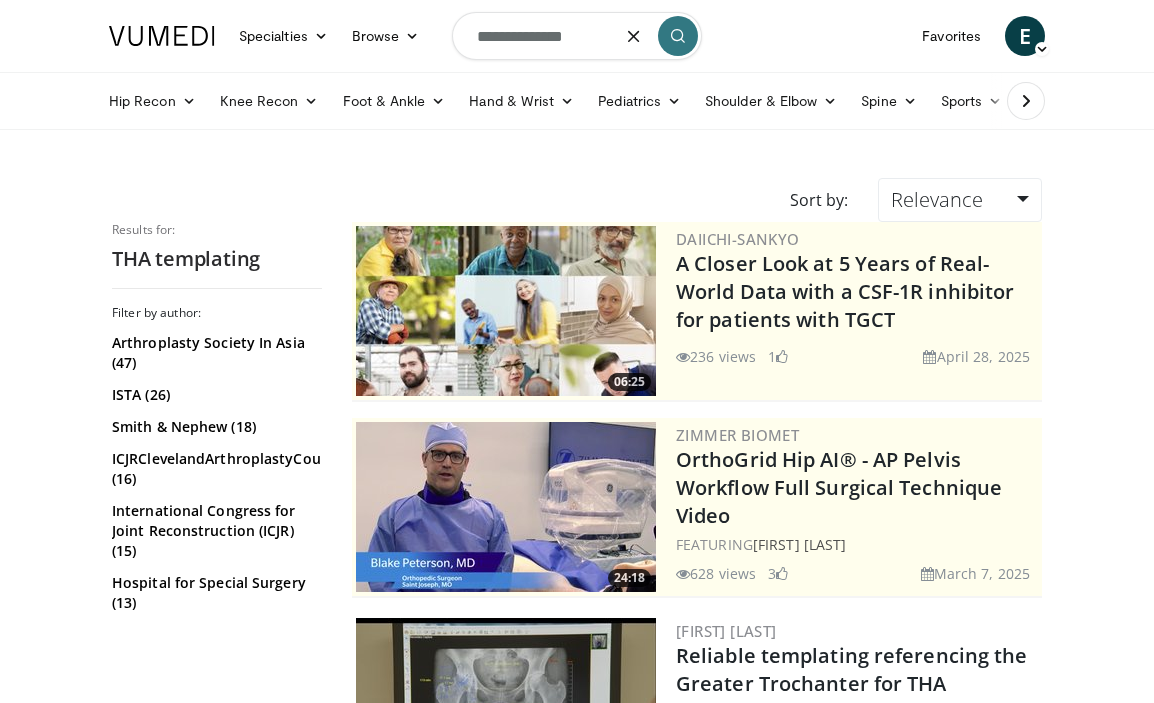 click at bounding box center [634, 36] 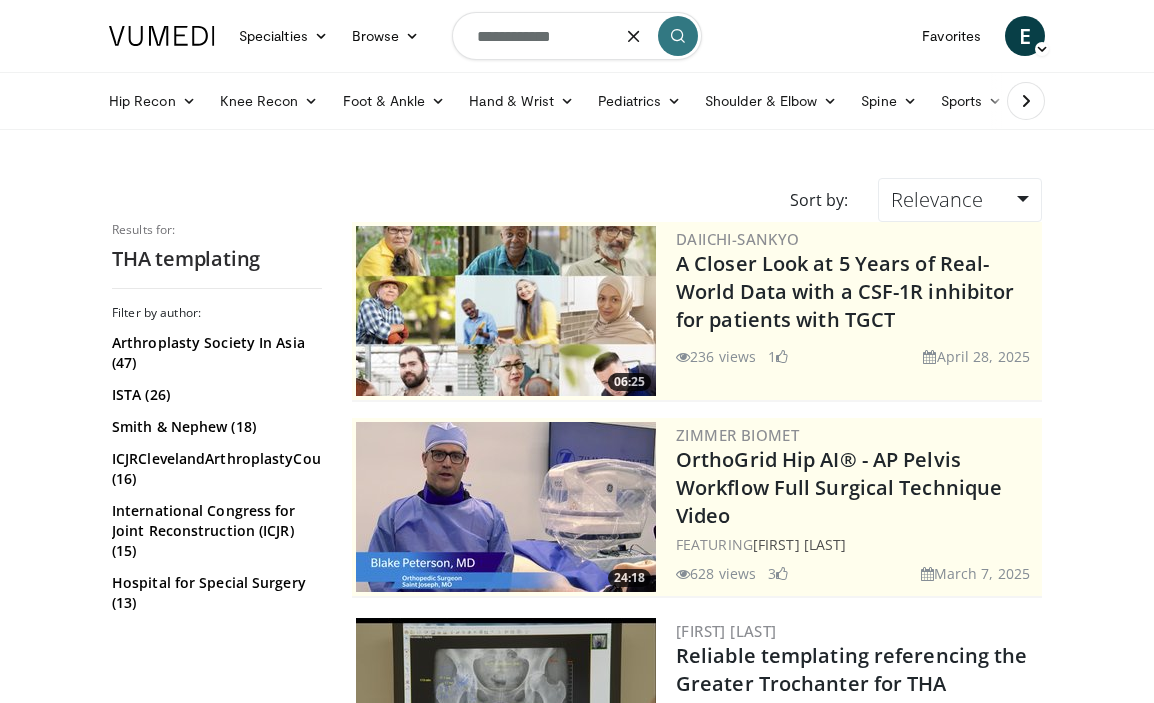 type on "**********" 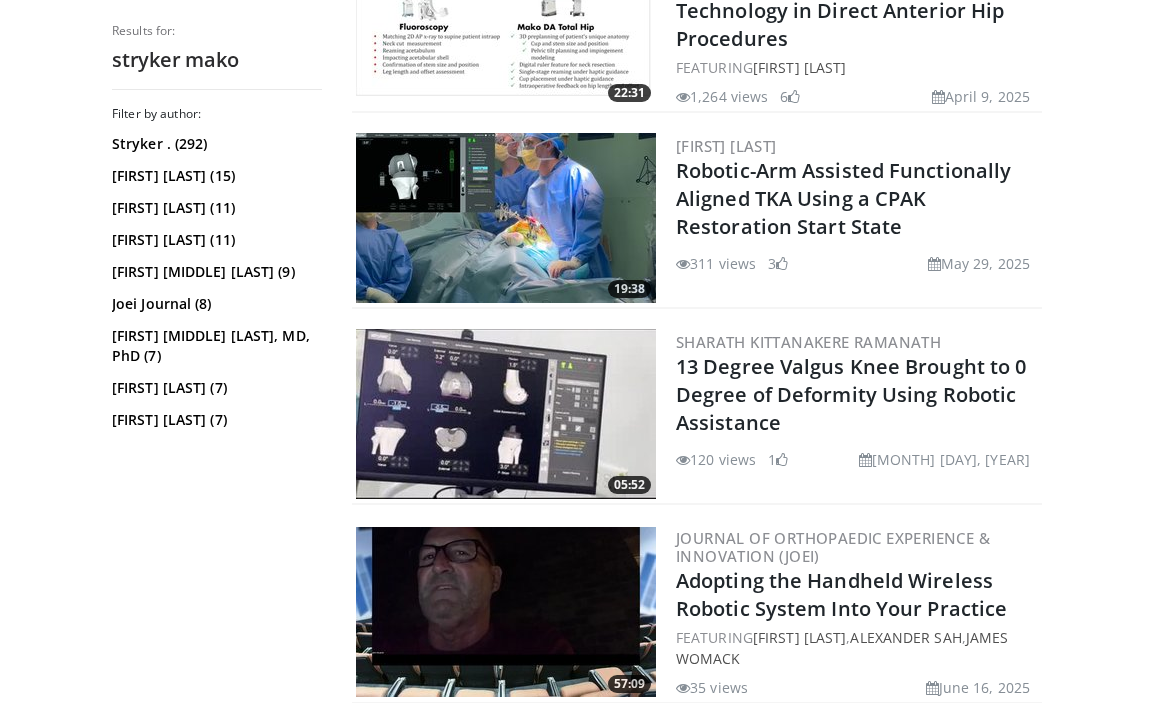 scroll, scrollTop: 248, scrollLeft: 0, axis: vertical 